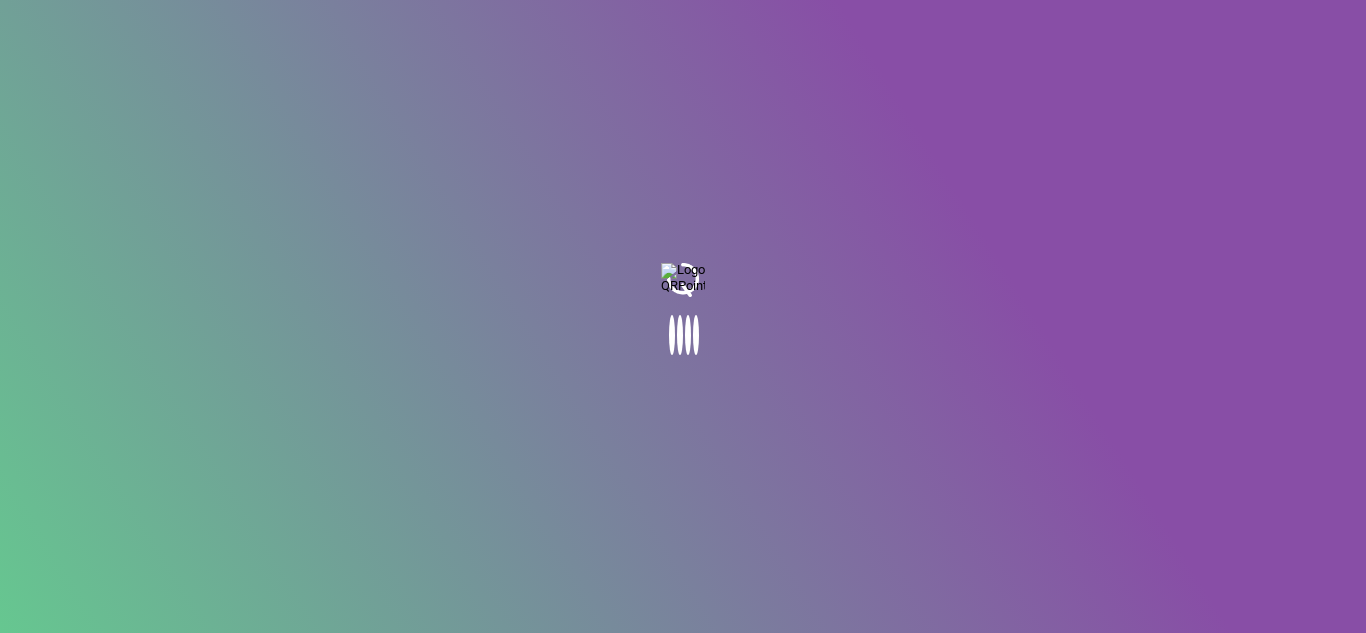 scroll, scrollTop: 0, scrollLeft: 0, axis: both 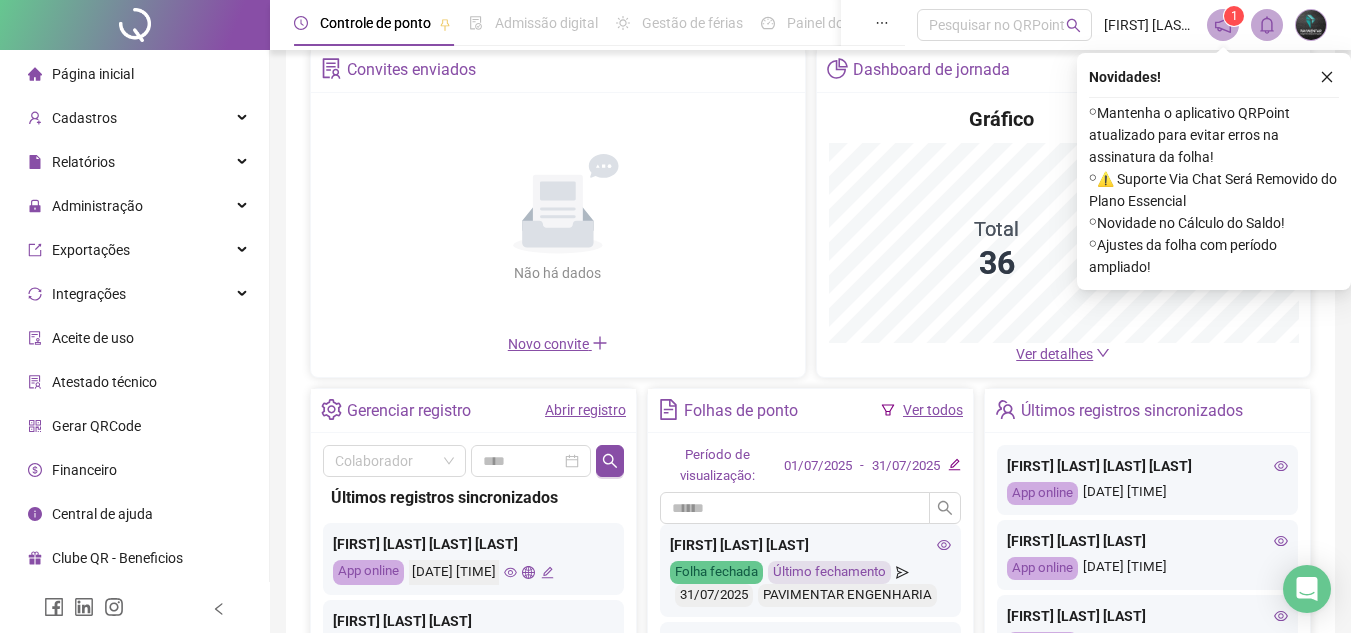 click on "Abrir registro" at bounding box center [585, 410] 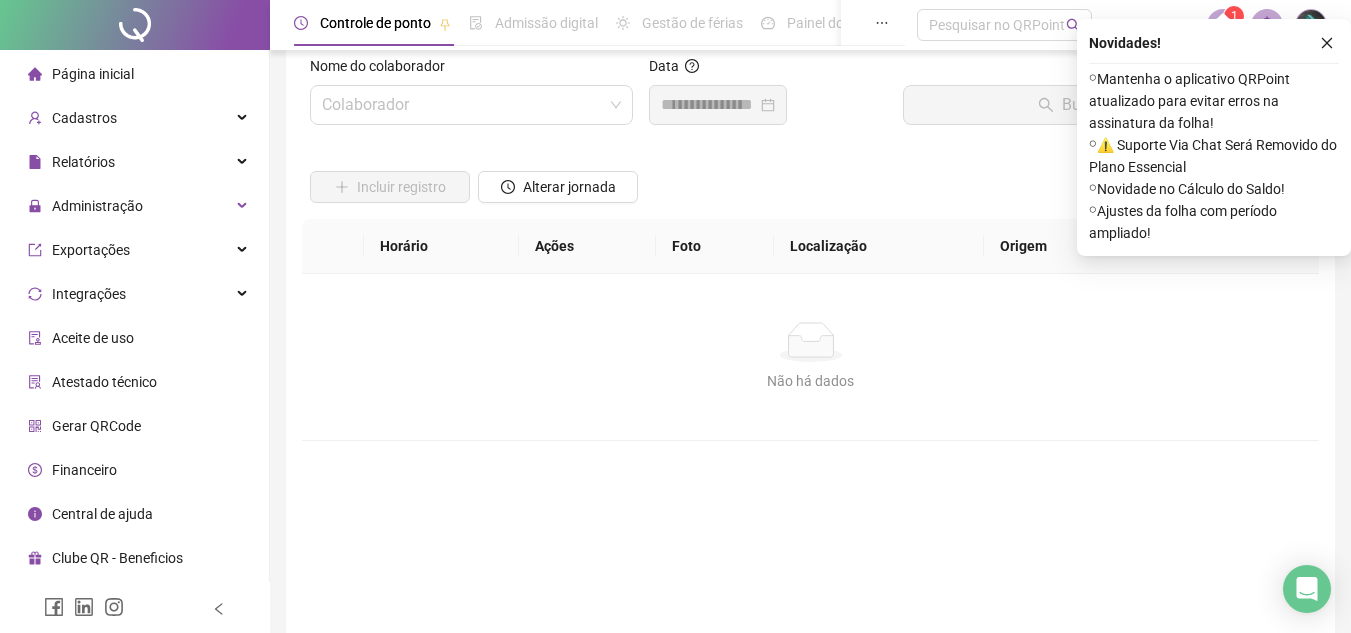 scroll, scrollTop: 0, scrollLeft: 0, axis: both 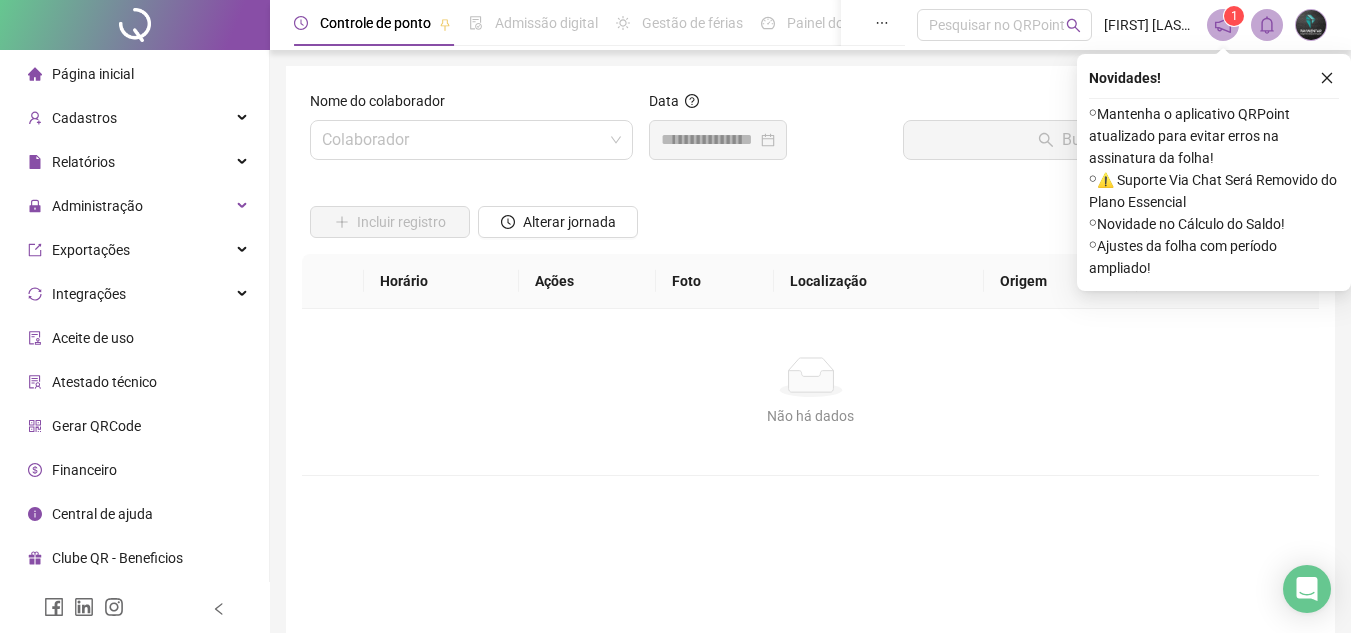 click on "Nome do colaborador" at bounding box center (471, 105) 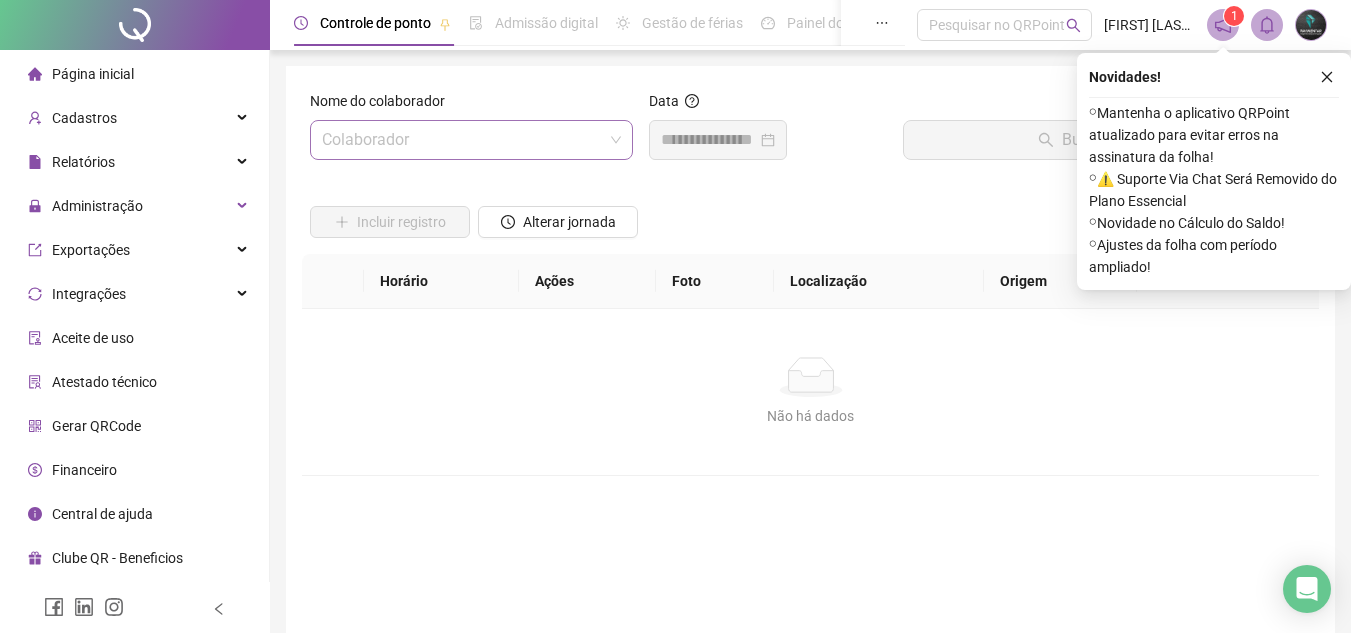 click at bounding box center (462, 140) 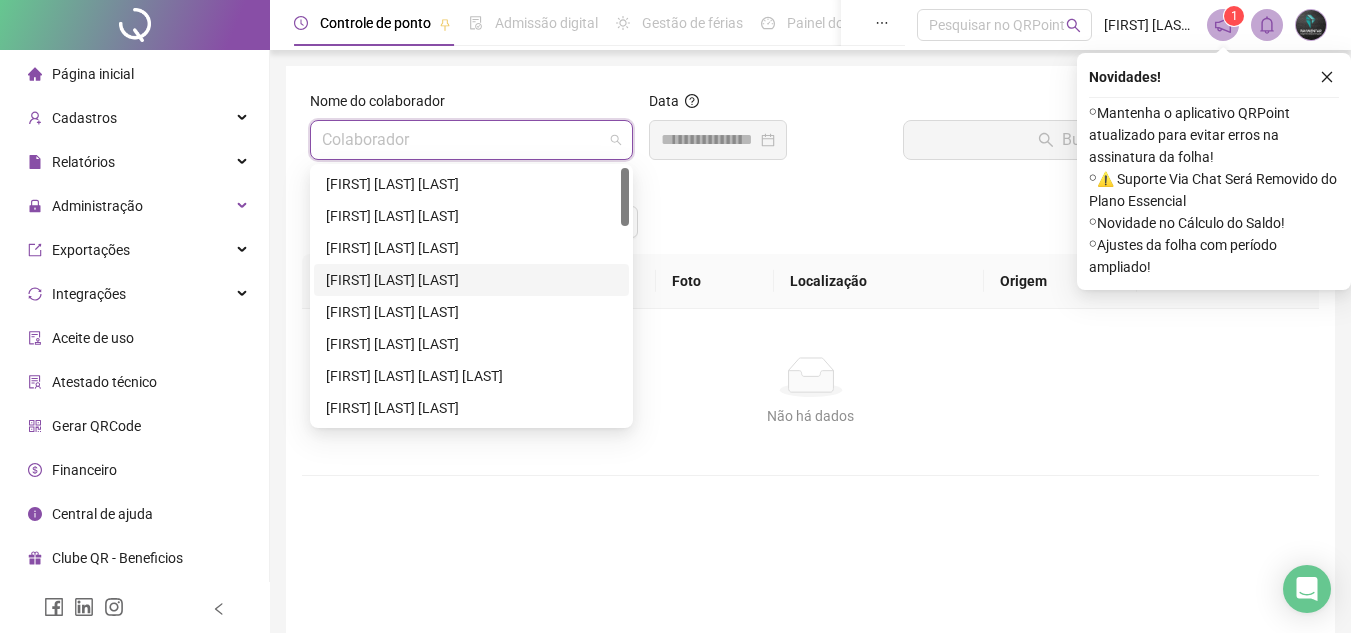 click on "[FIRST] [LAST] [LAST]" at bounding box center (471, 280) 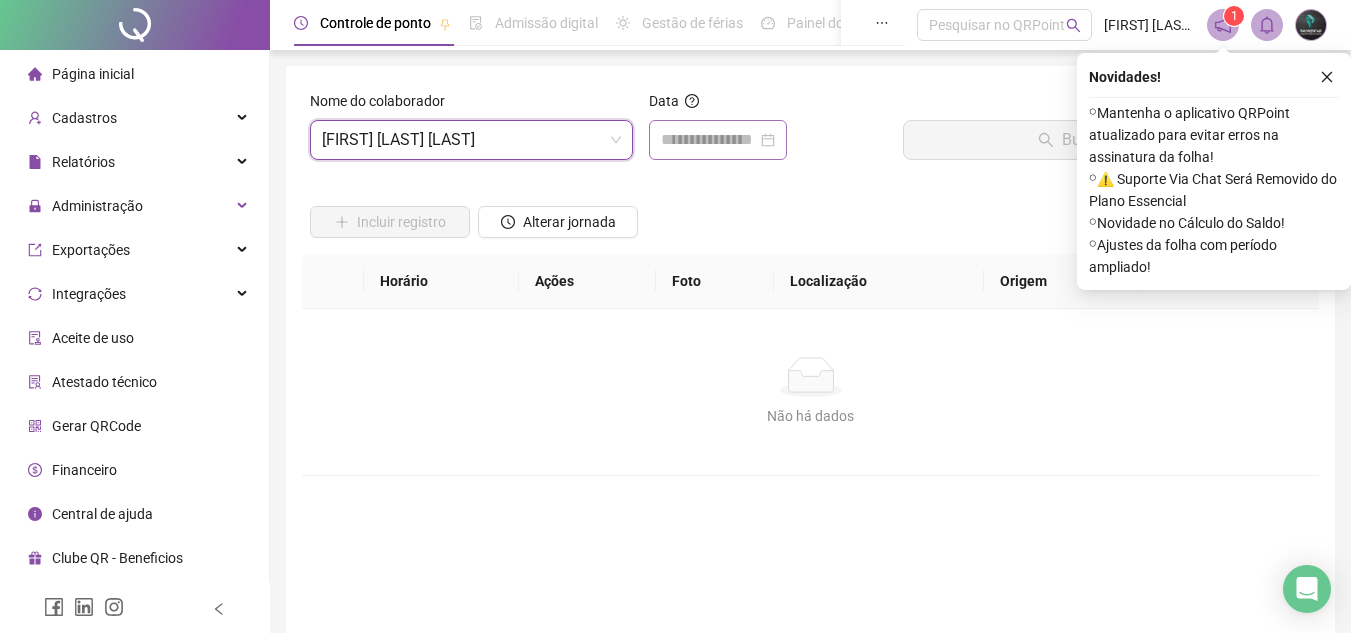 click at bounding box center (718, 140) 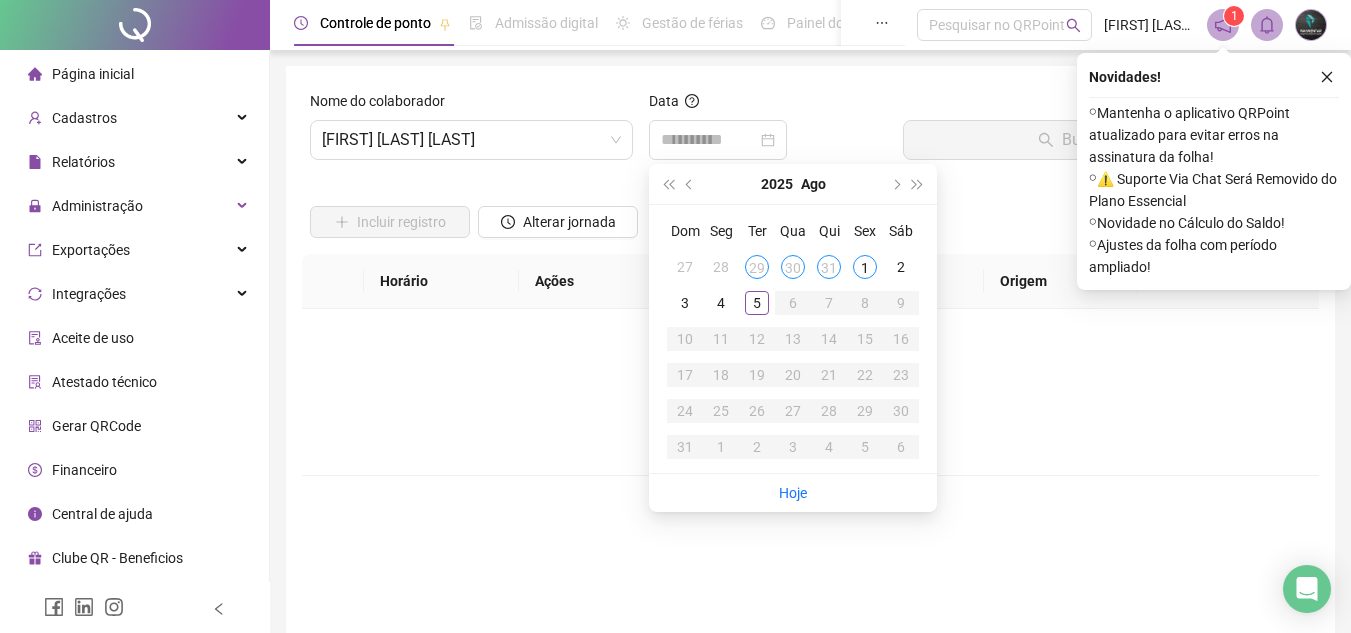 drag, startPoint x: 863, startPoint y: 270, endPoint x: 876, endPoint y: 248, distance: 25.553865 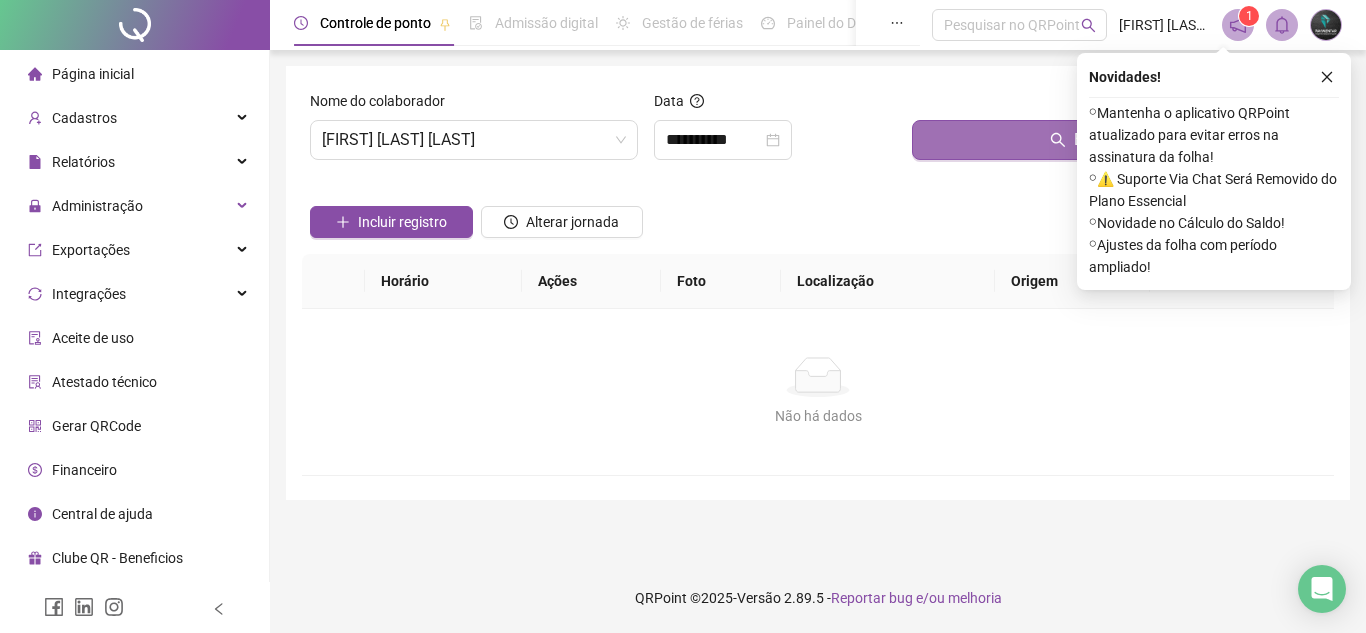click on "Buscar registros" at bounding box center [1119, 140] 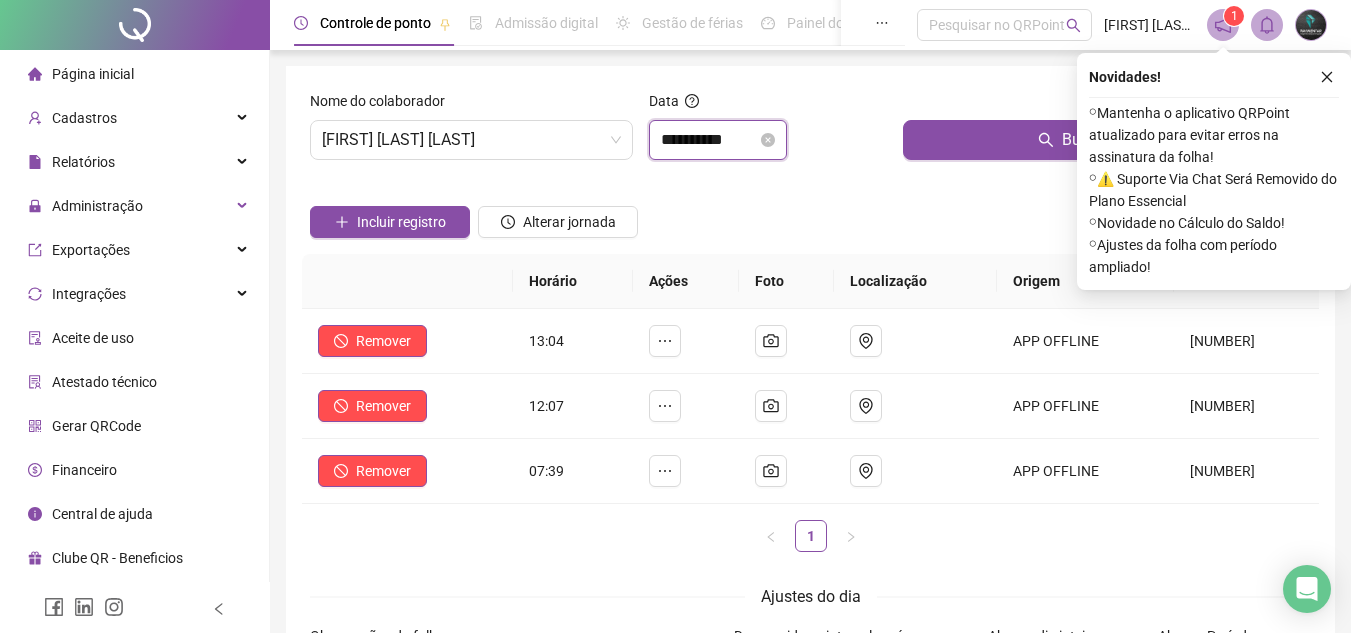 click on "**********" at bounding box center [709, 140] 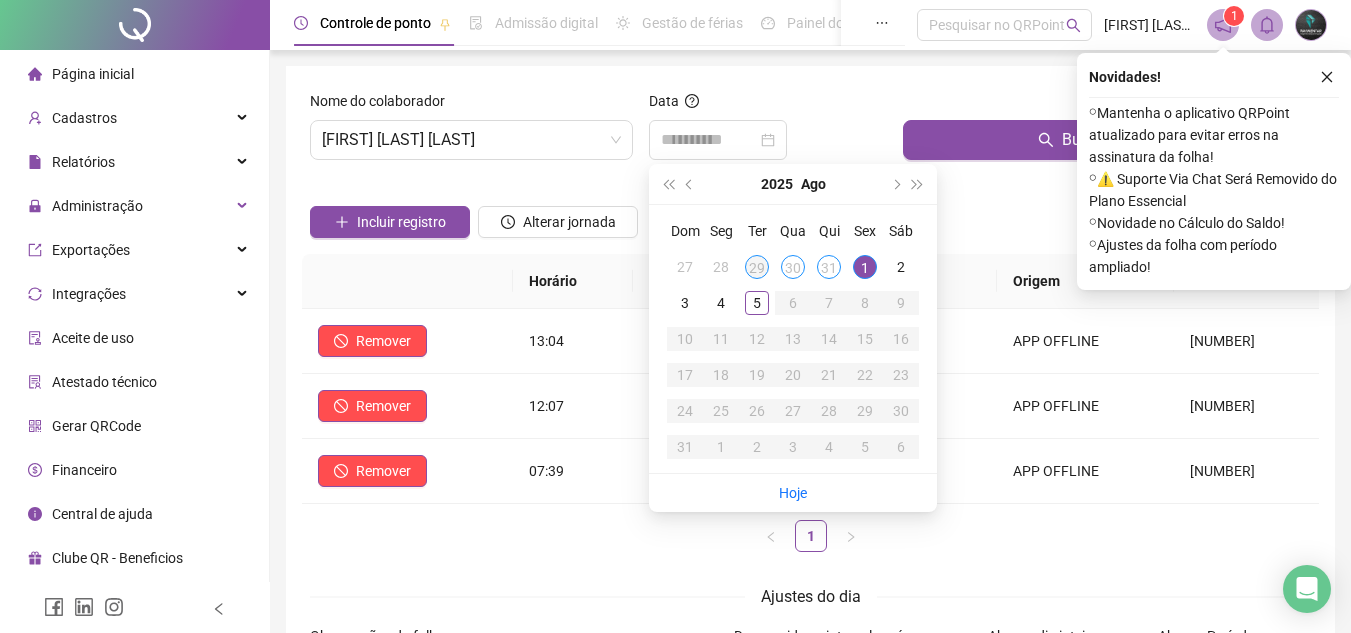 click on "29" at bounding box center (757, 267) 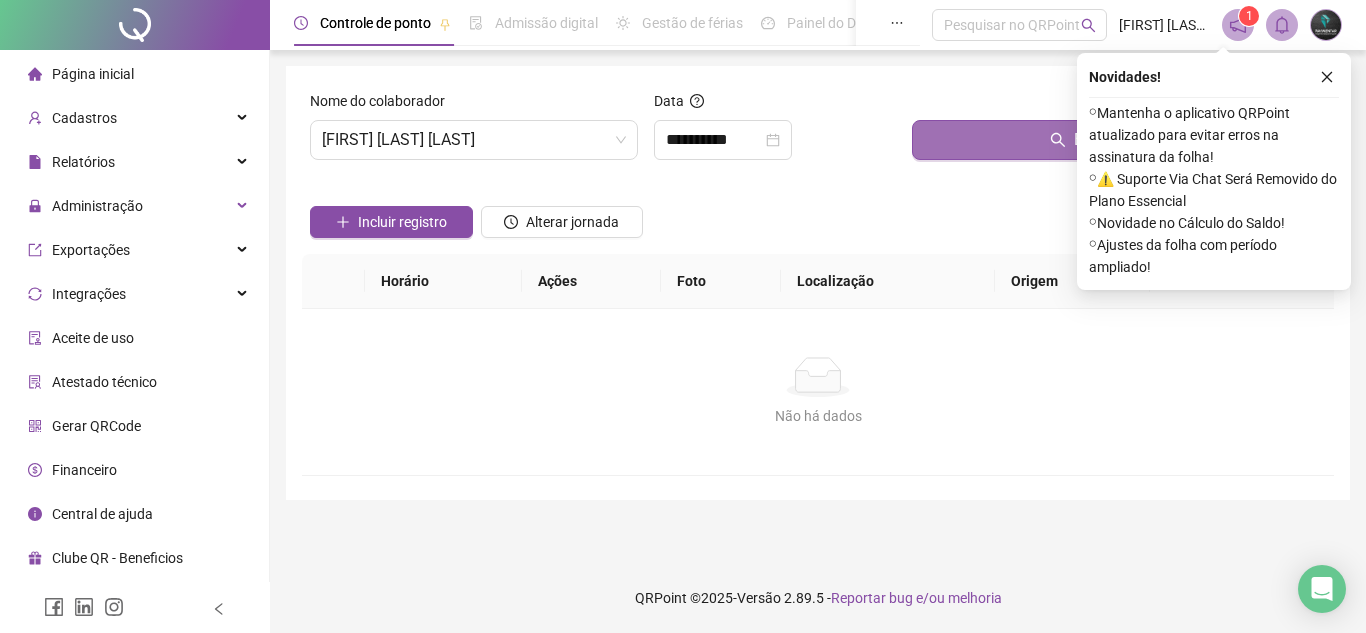 click on "Buscar registros" at bounding box center (1119, 140) 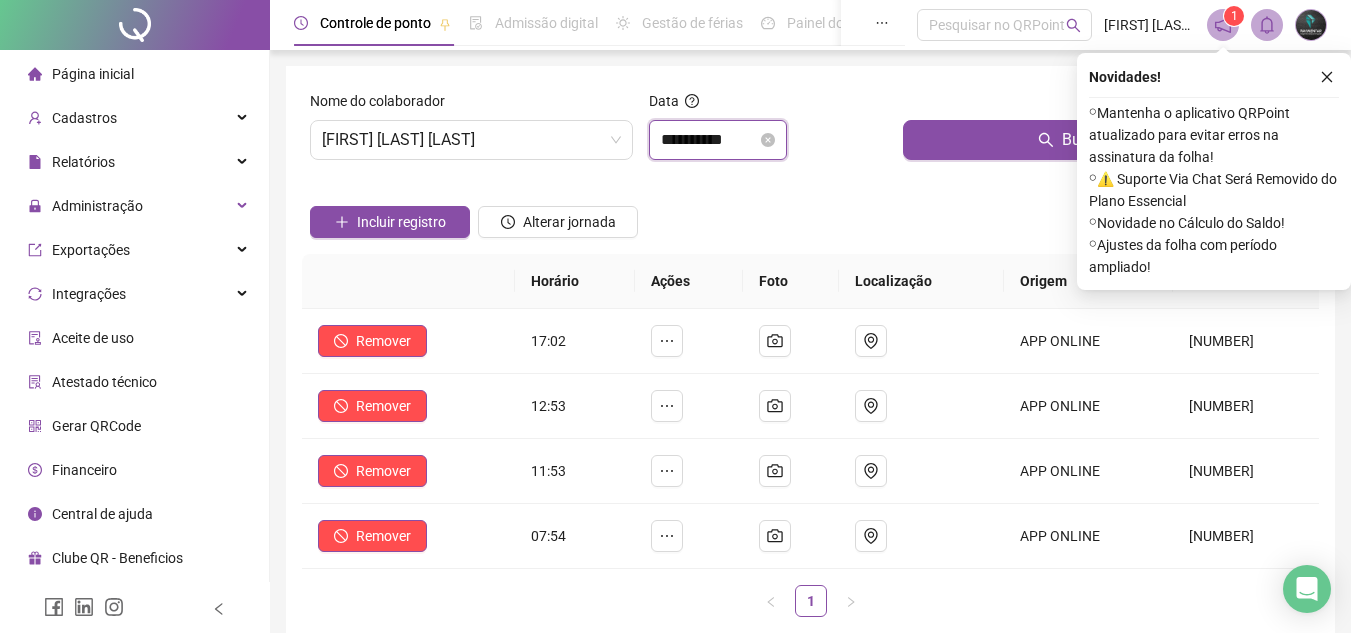 click on "**********" at bounding box center (709, 140) 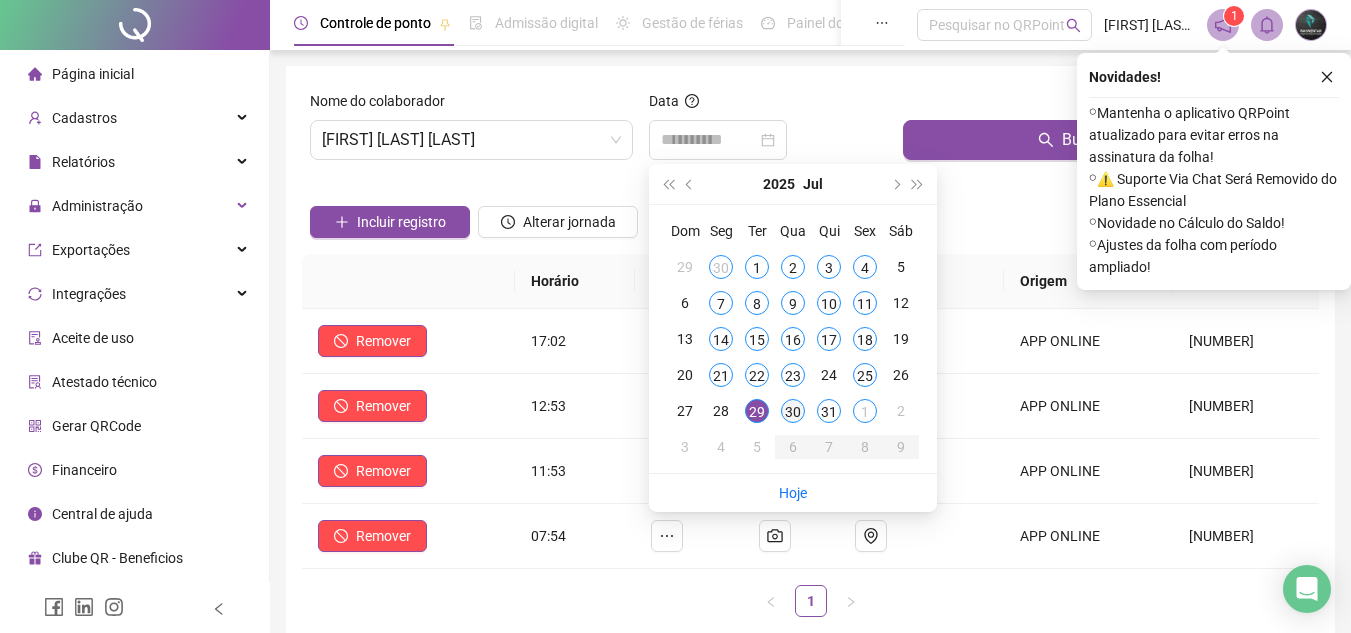 click on "30" at bounding box center (793, 411) 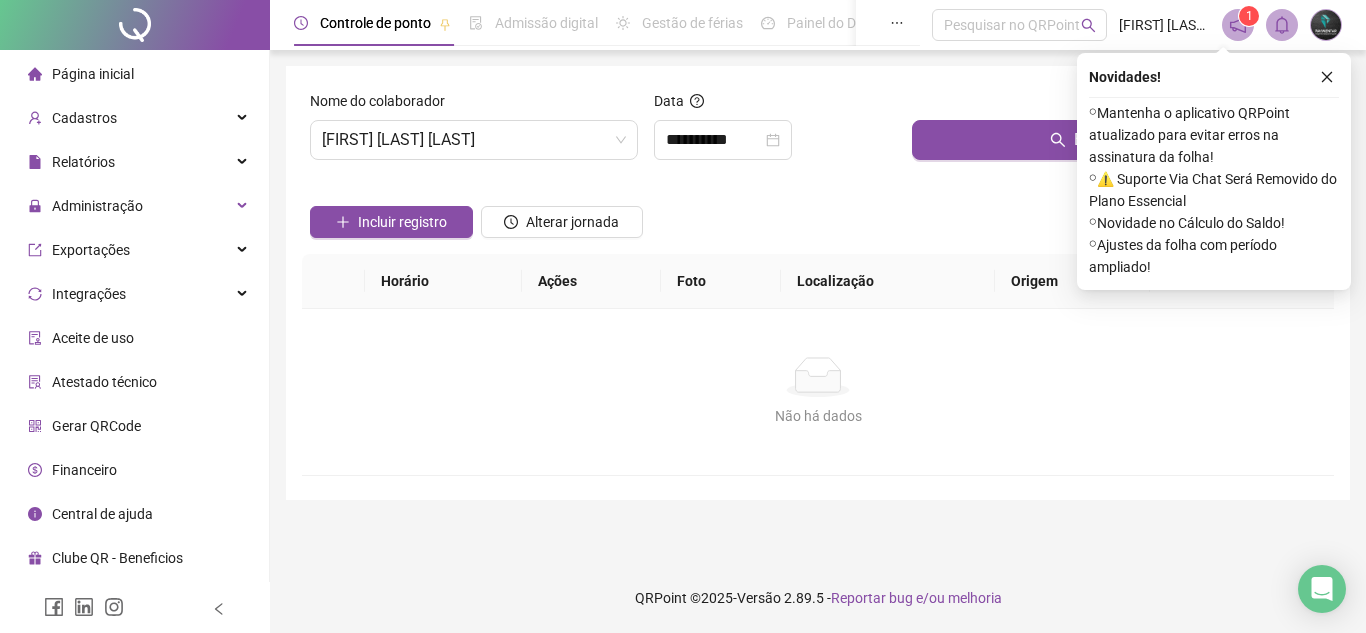click on "Buscar registros" at bounding box center (1119, 133) 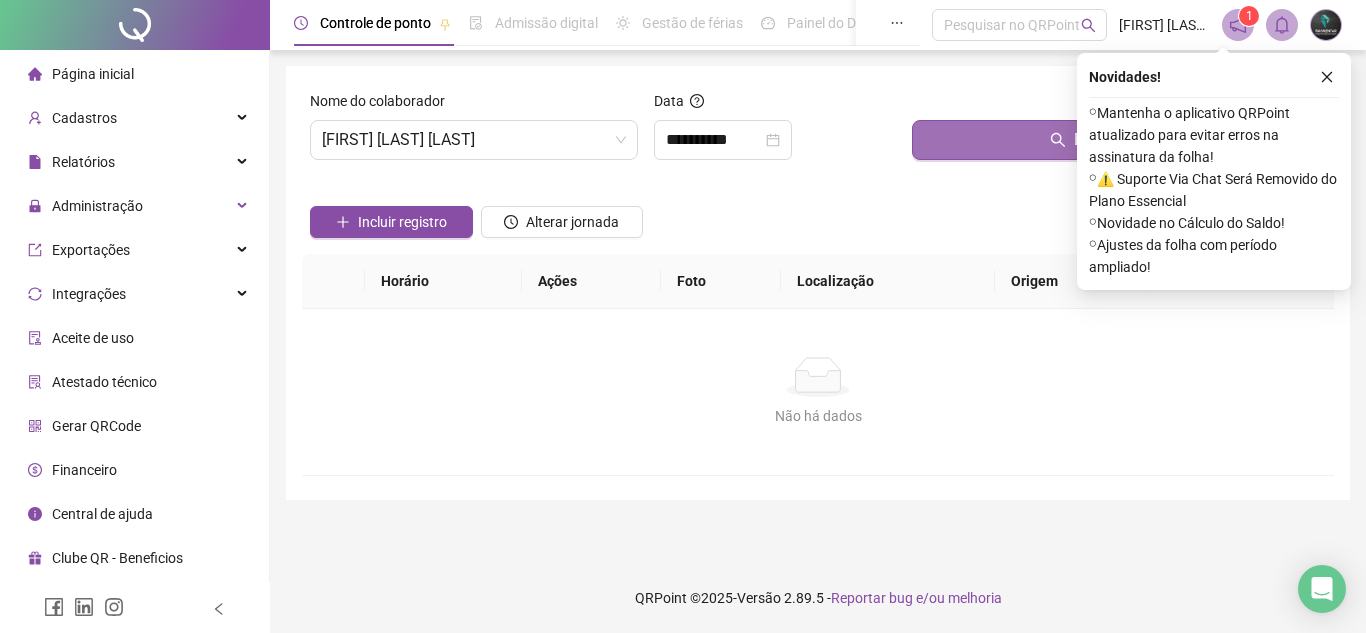click on "Buscar registros" at bounding box center [1119, 140] 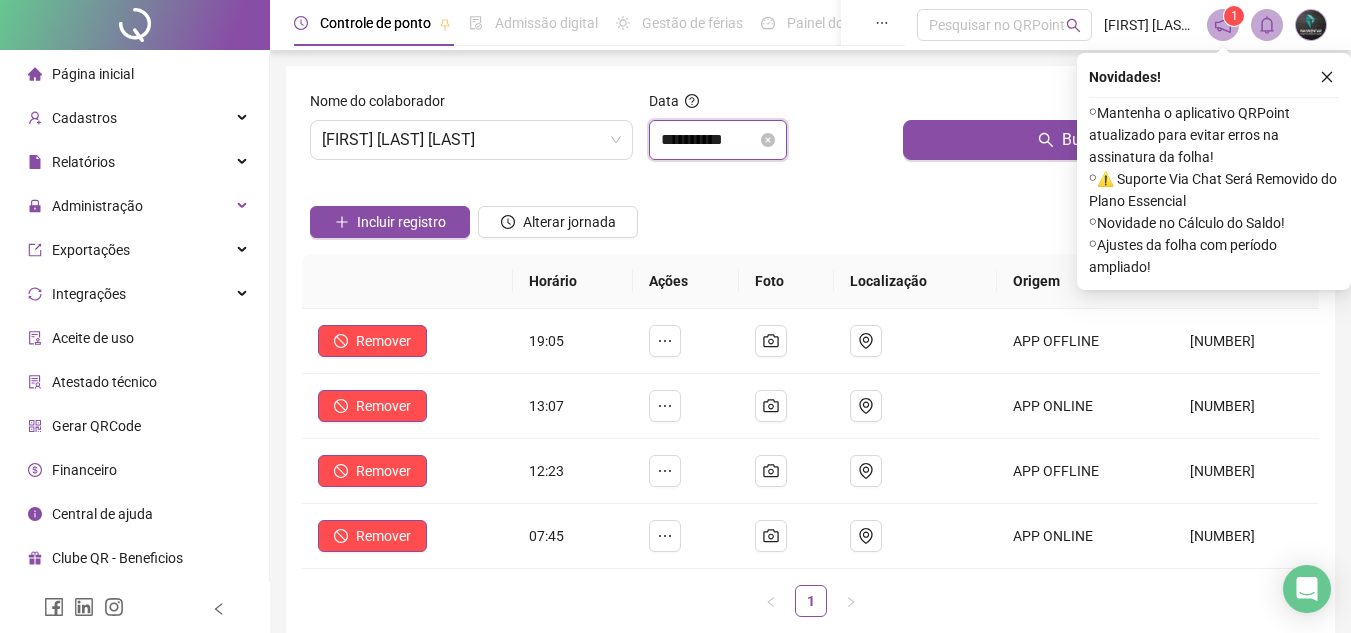click on "**********" at bounding box center [709, 140] 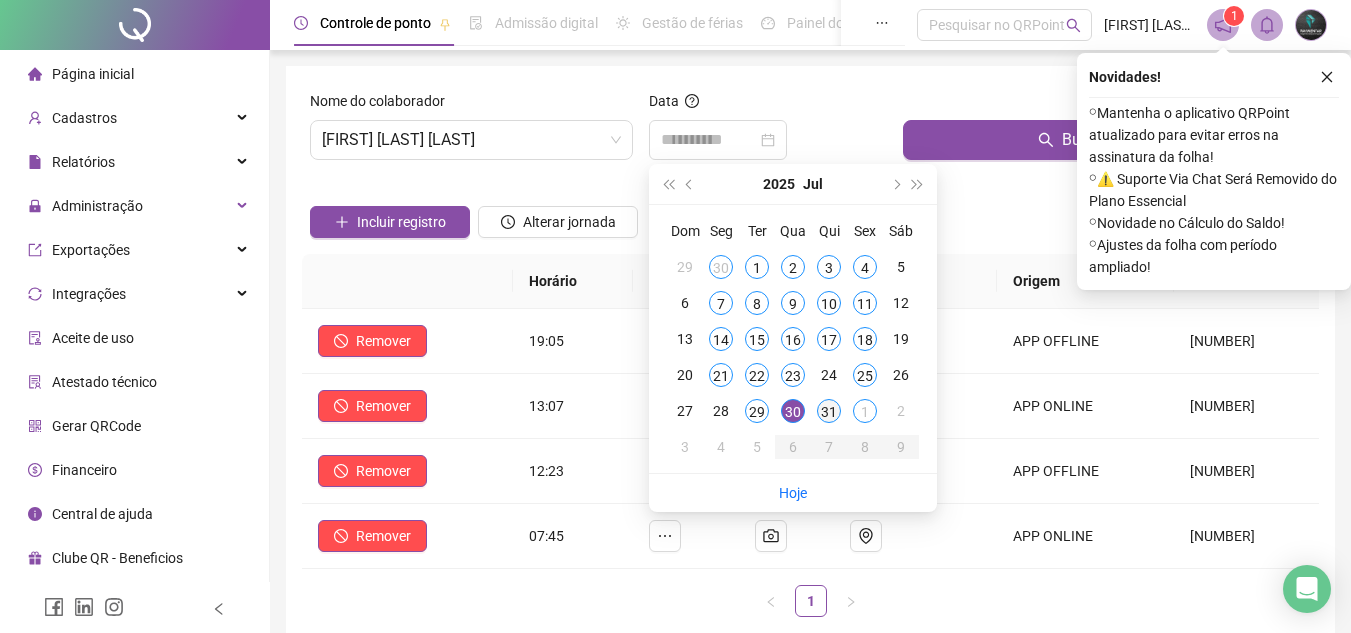 click on "31" at bounding box center (829, 411) 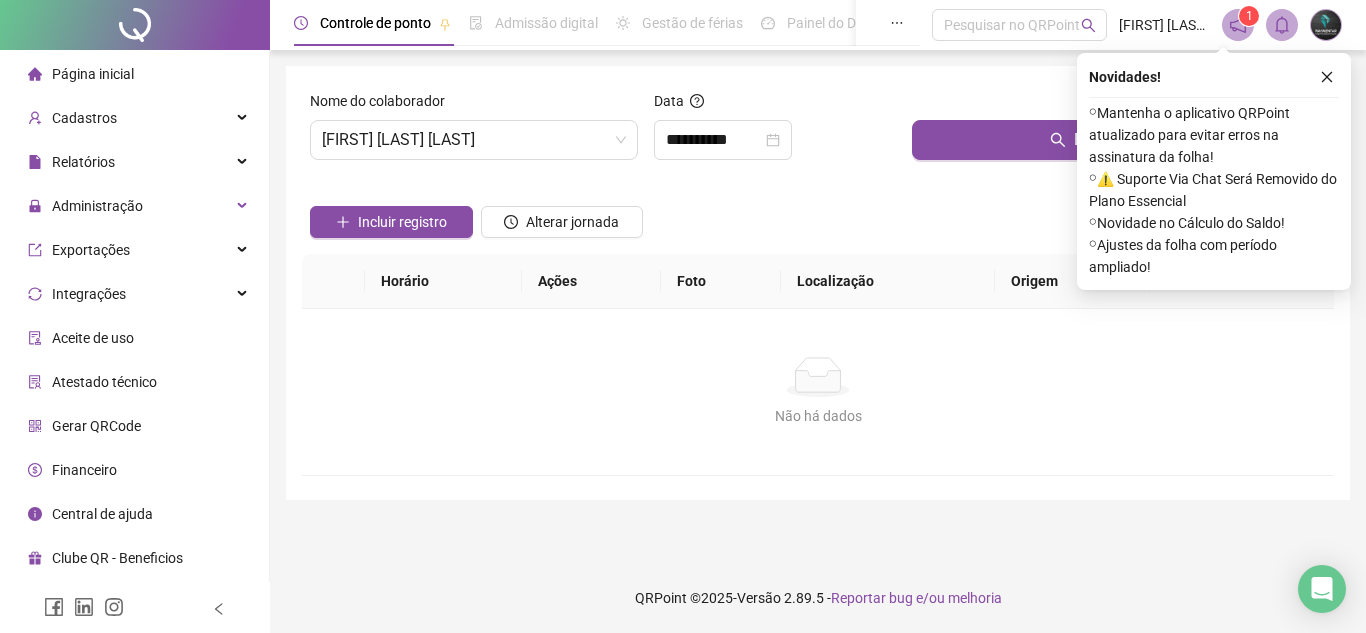 drag, startPoint x: 923, startPoint y: 193, endPoint x: 930, endPoint y: 176, distance: 18.384777 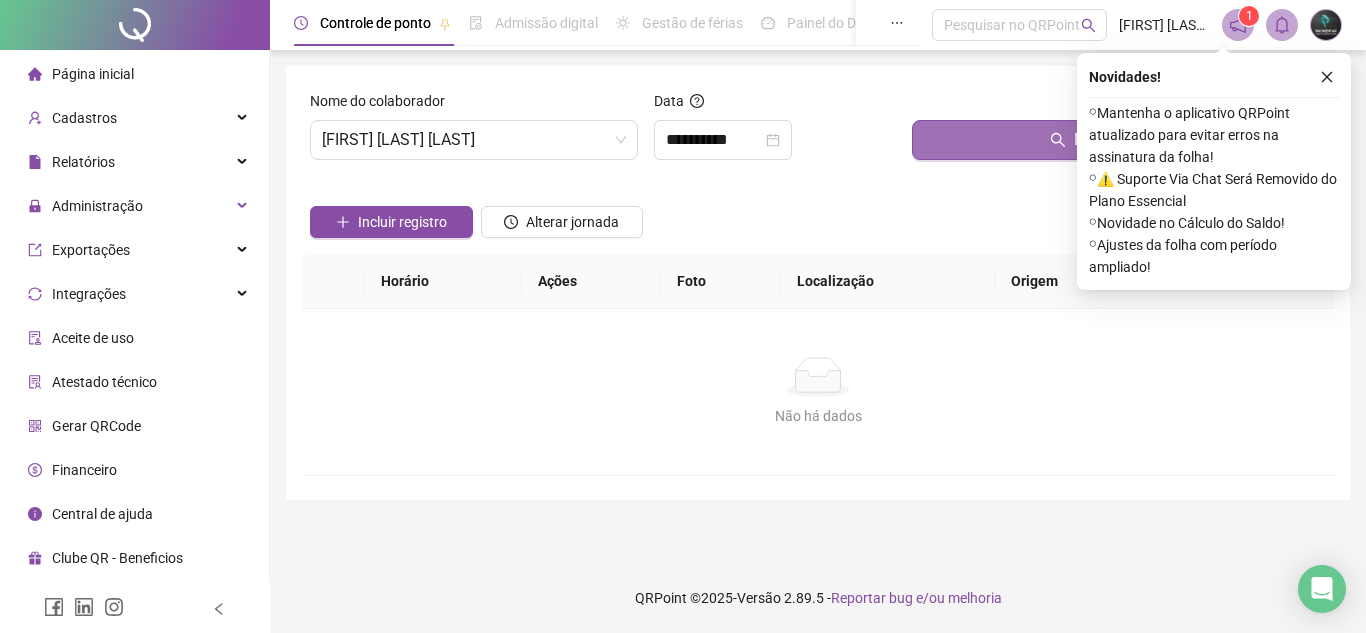 click on "Buscar registros" at bounding box center (1119, 140) 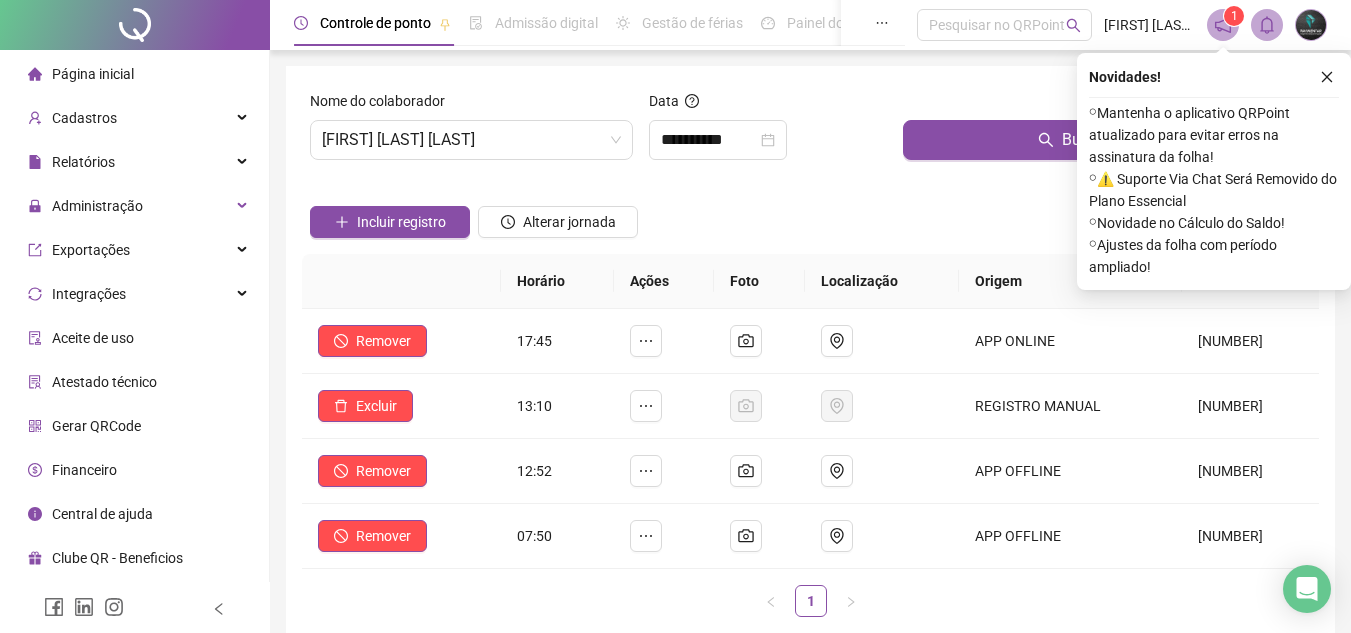 drag, startPoint x: 763, startPoint y: 182, endPoint x: 761, endPoint y: 168, distance: 14.142136 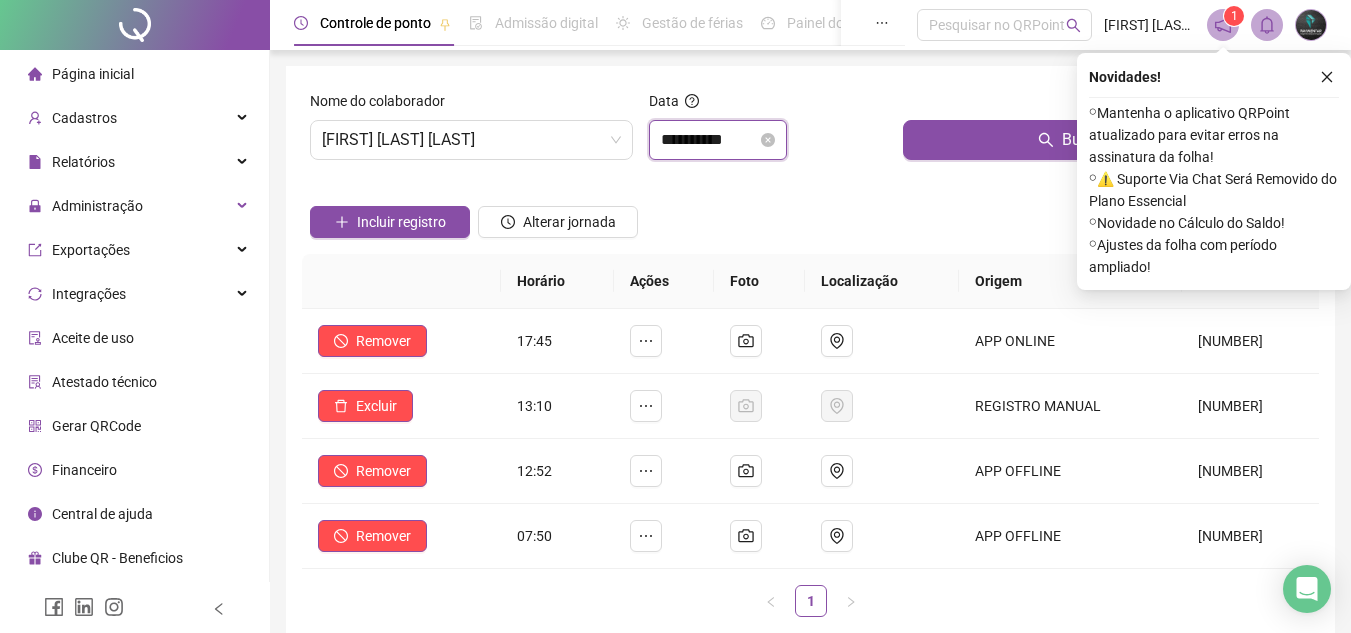 click on "**********" at bounding box center (709, 140) 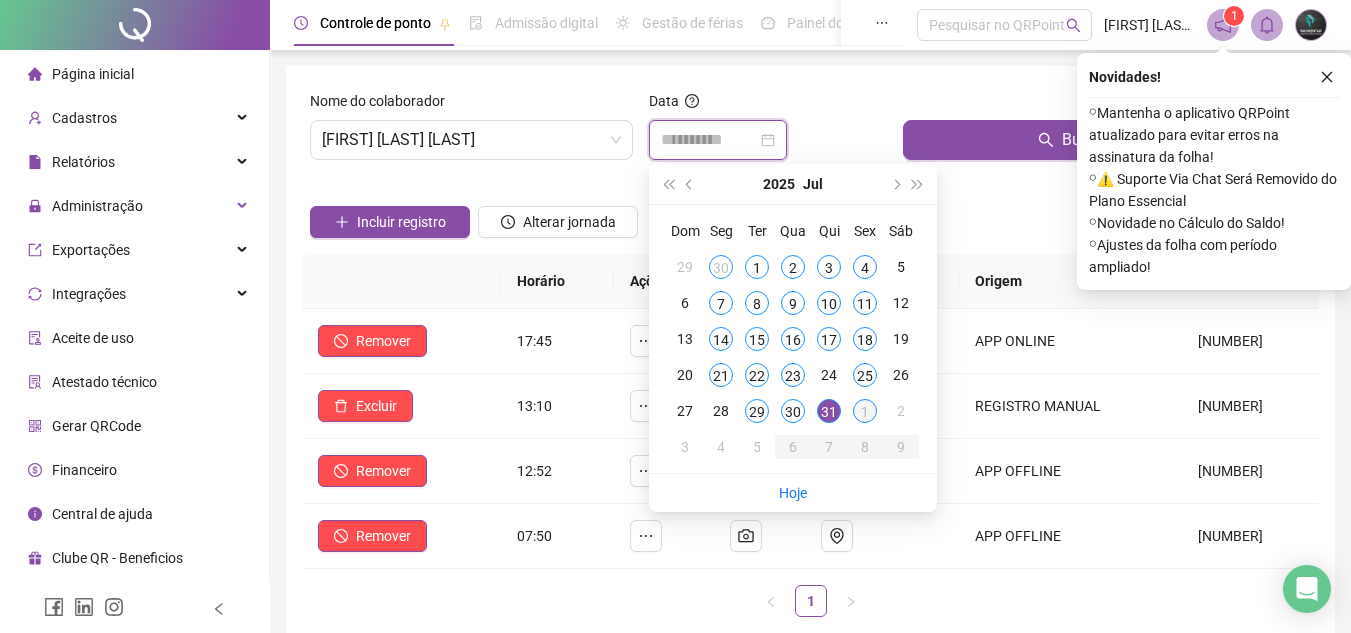 type on "**********" 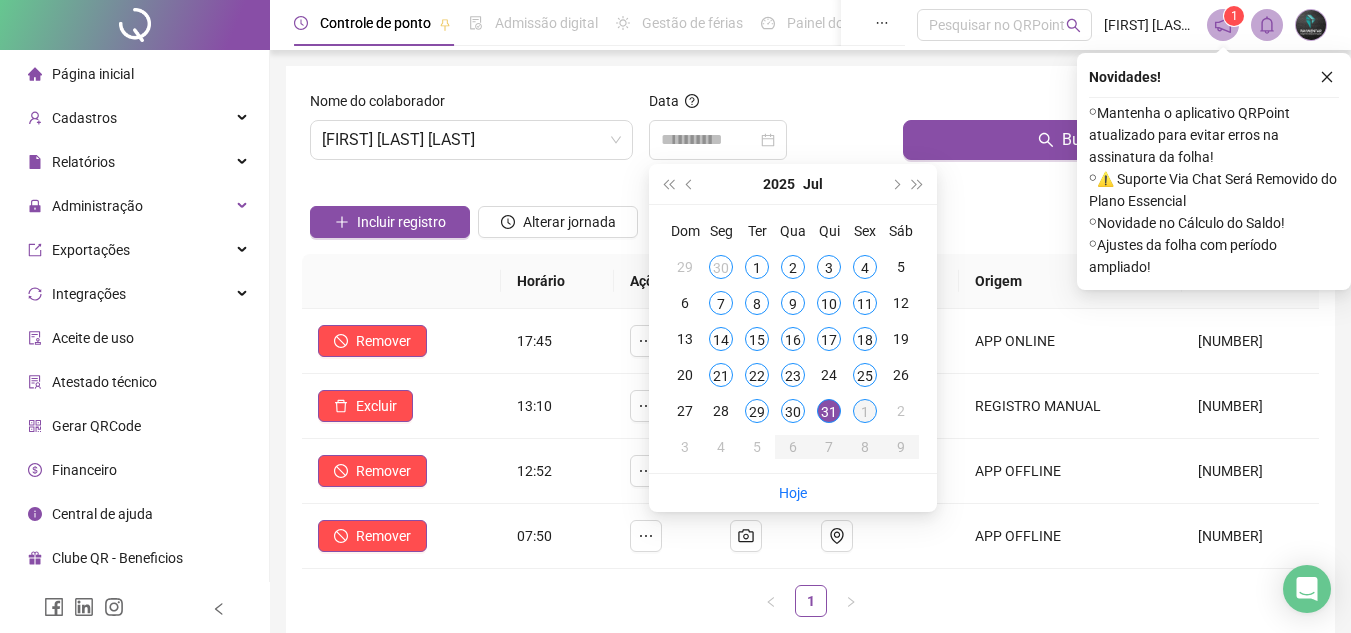 click on "1" at bounding box center [865, 411] 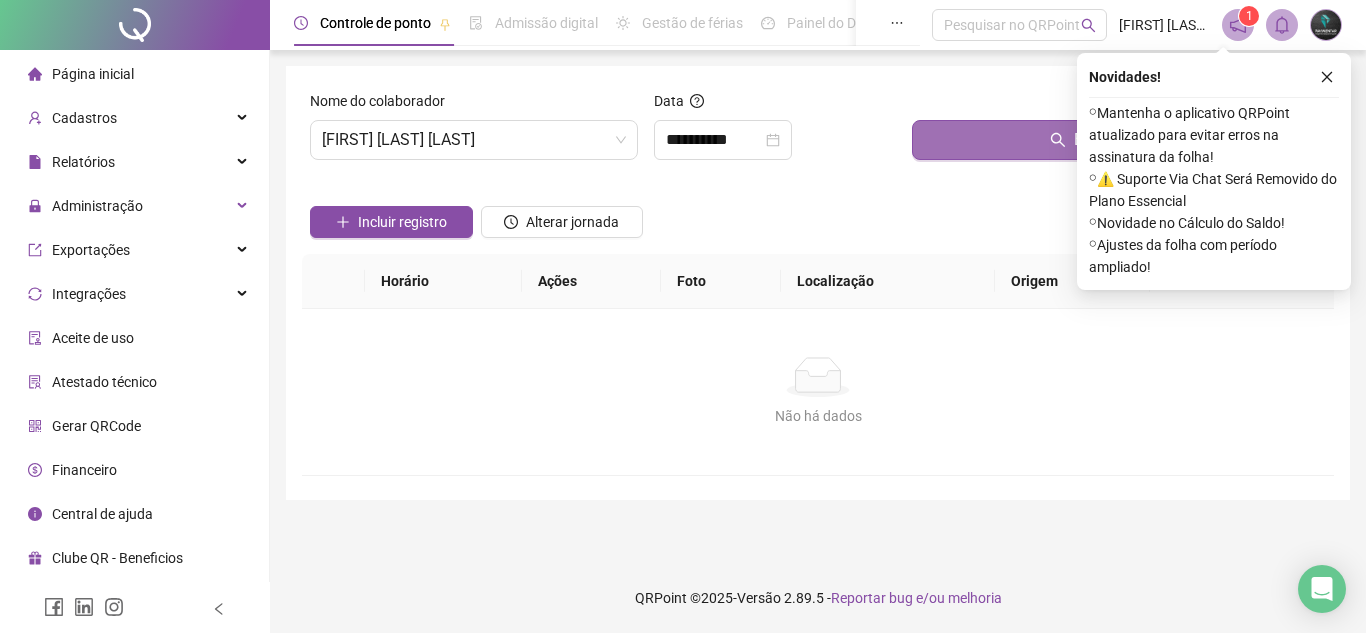 click on "Buscar registros" at bounding box center (1119, 140) 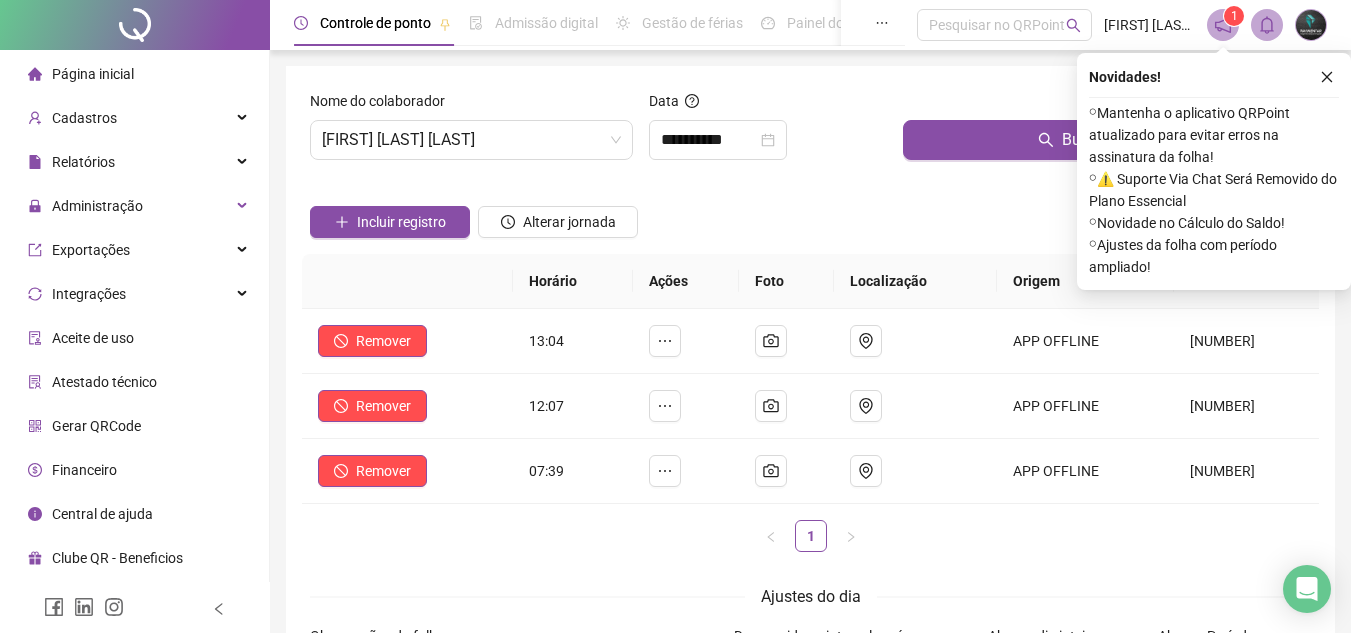 click on "Incluir registro   Alterar jornada" at bounding box center [810, 215] 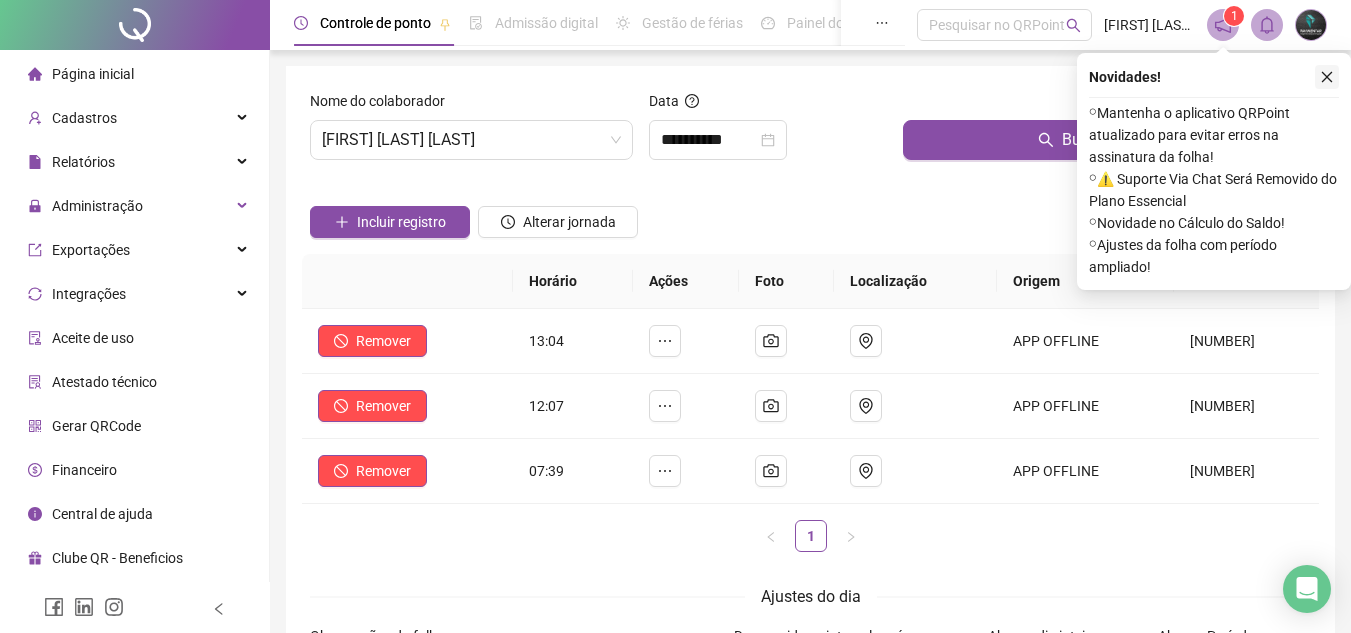 click 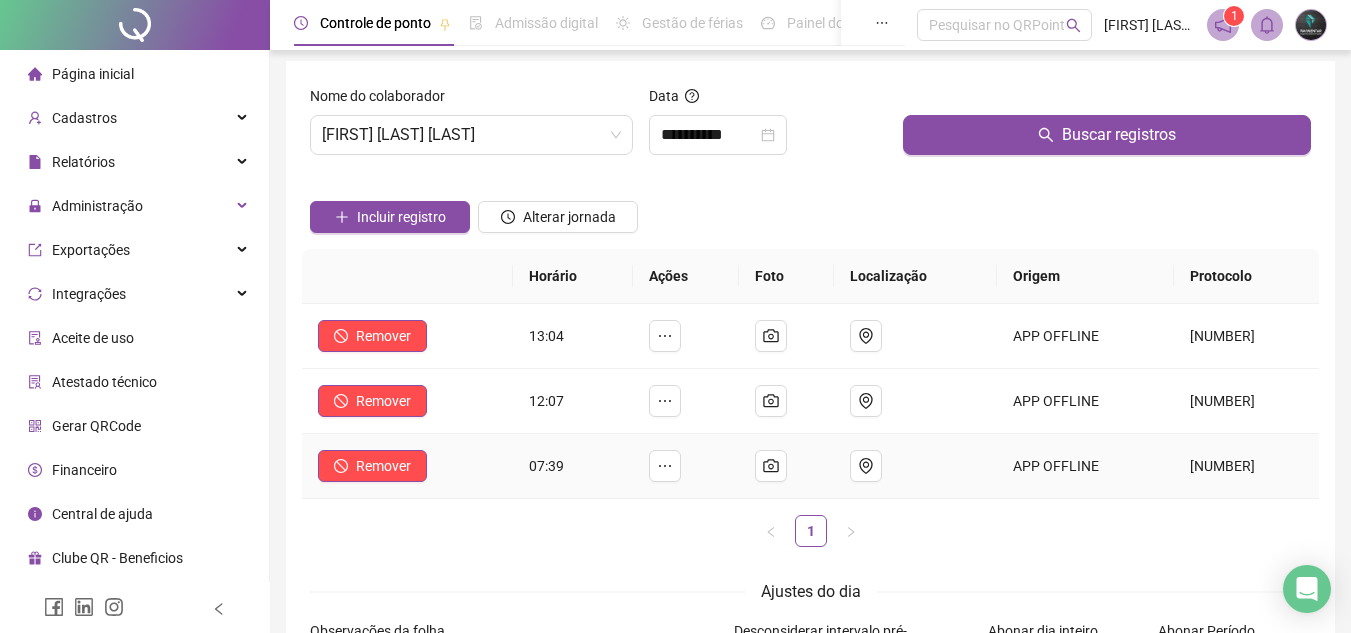 scroll, scrollTop: 0, scrollLeft: 0, axis: both 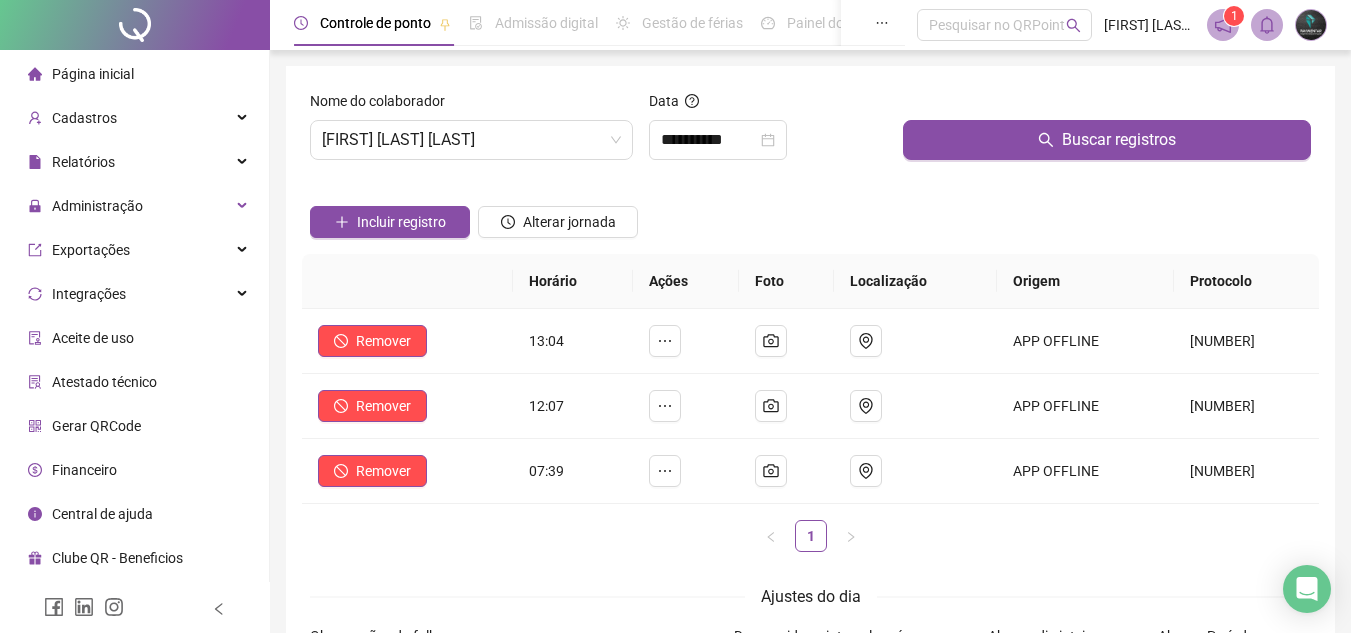 click on "Página inicial" at bounding box center (134, 74) 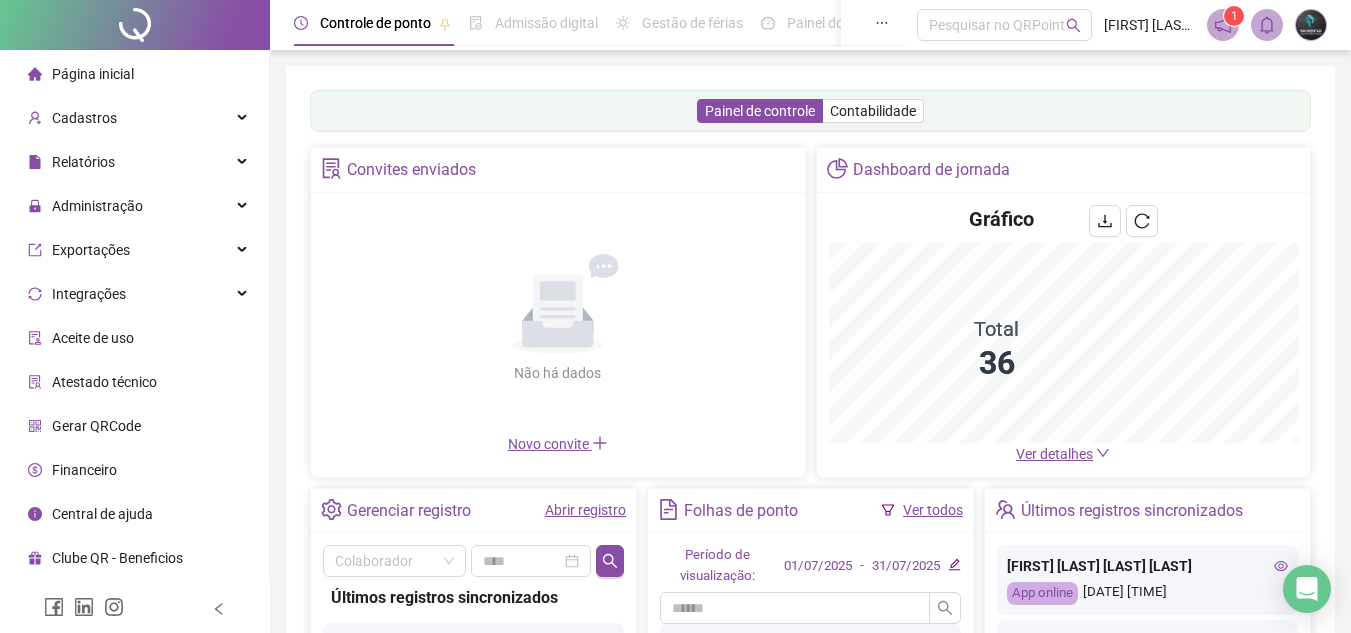 click on "Ver detalhes" at bounding box center [1054, 454] 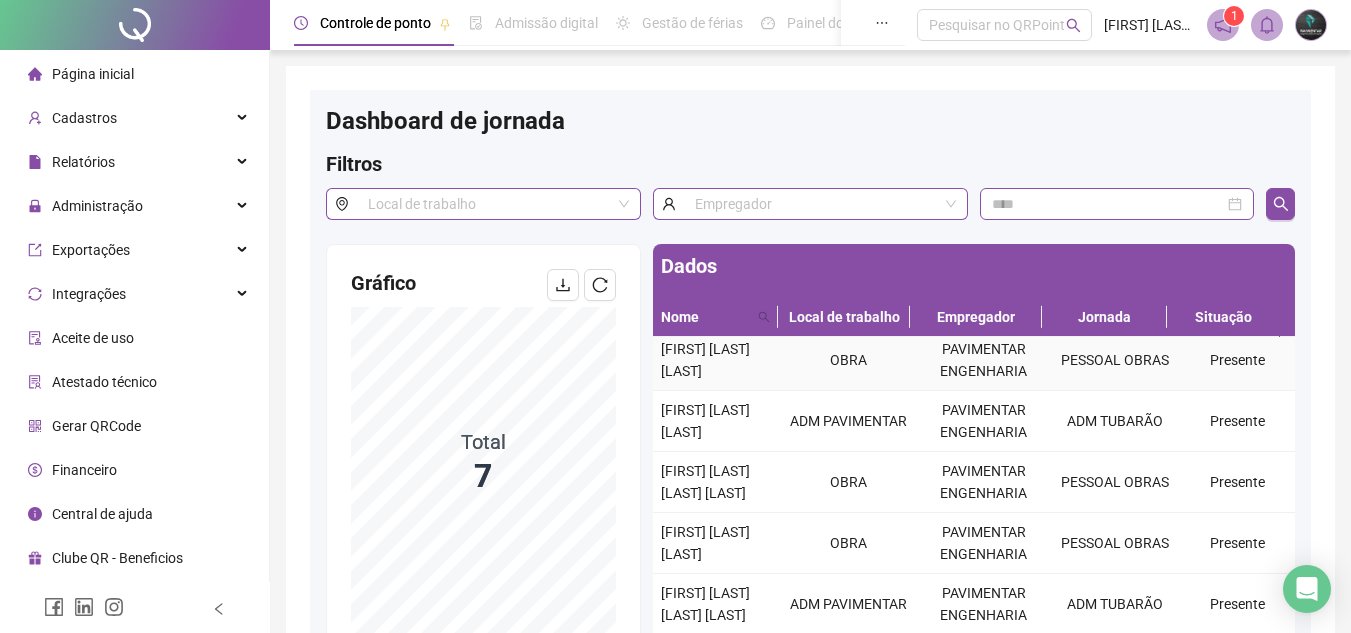 scroll, scrollTop: 0, scrollLeft: 0, axis: both 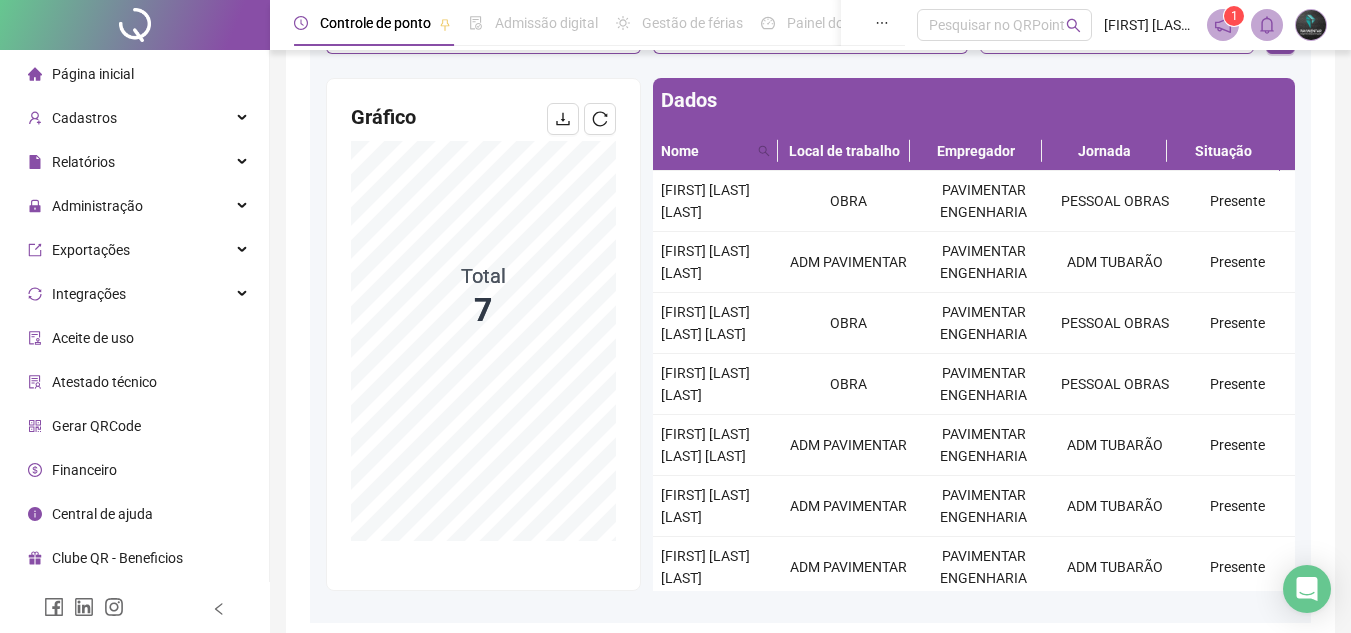 click on "Página inicial" at bounding box center [134, 74] 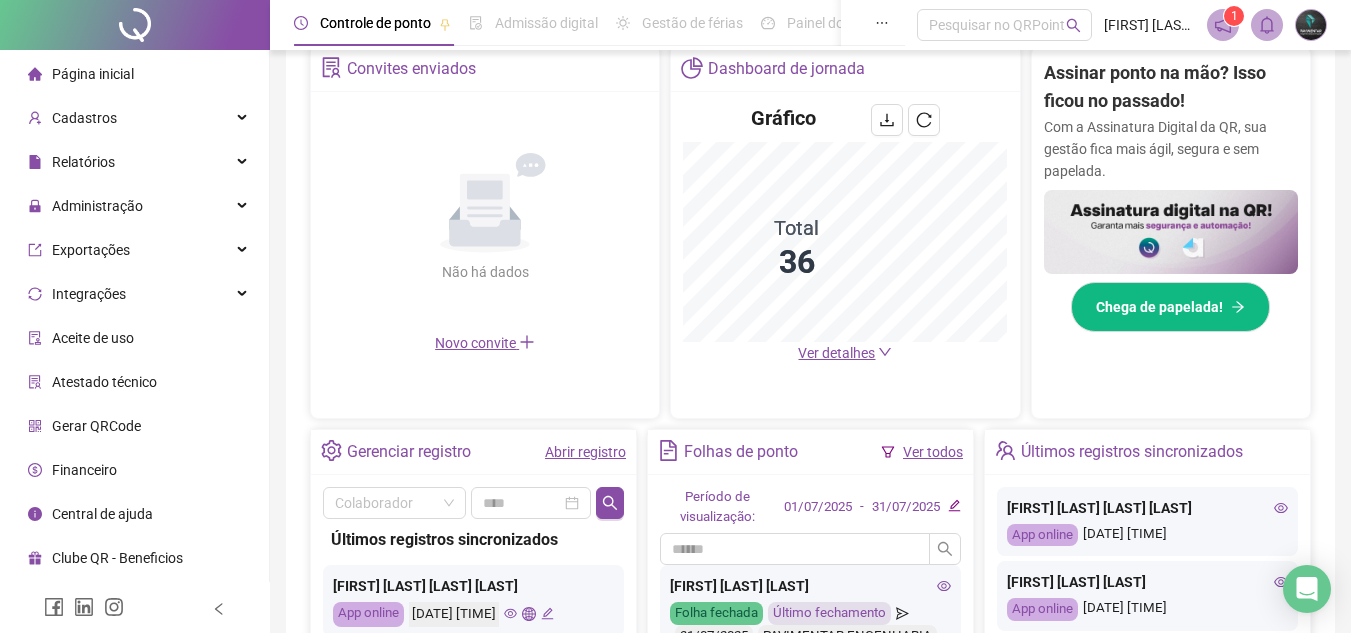 scroll, scrollTop: 566, scrollLeft: 0, axis: vertical 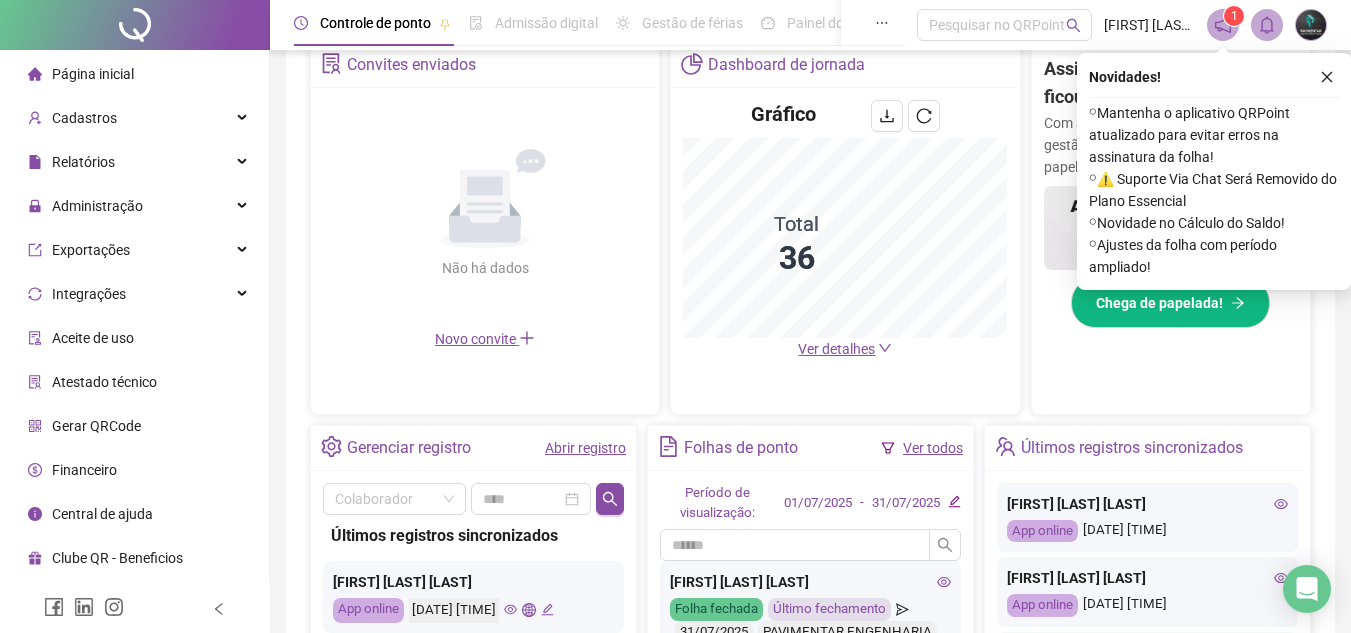 click on "Abrir registro" at bounding box center [585, 448] 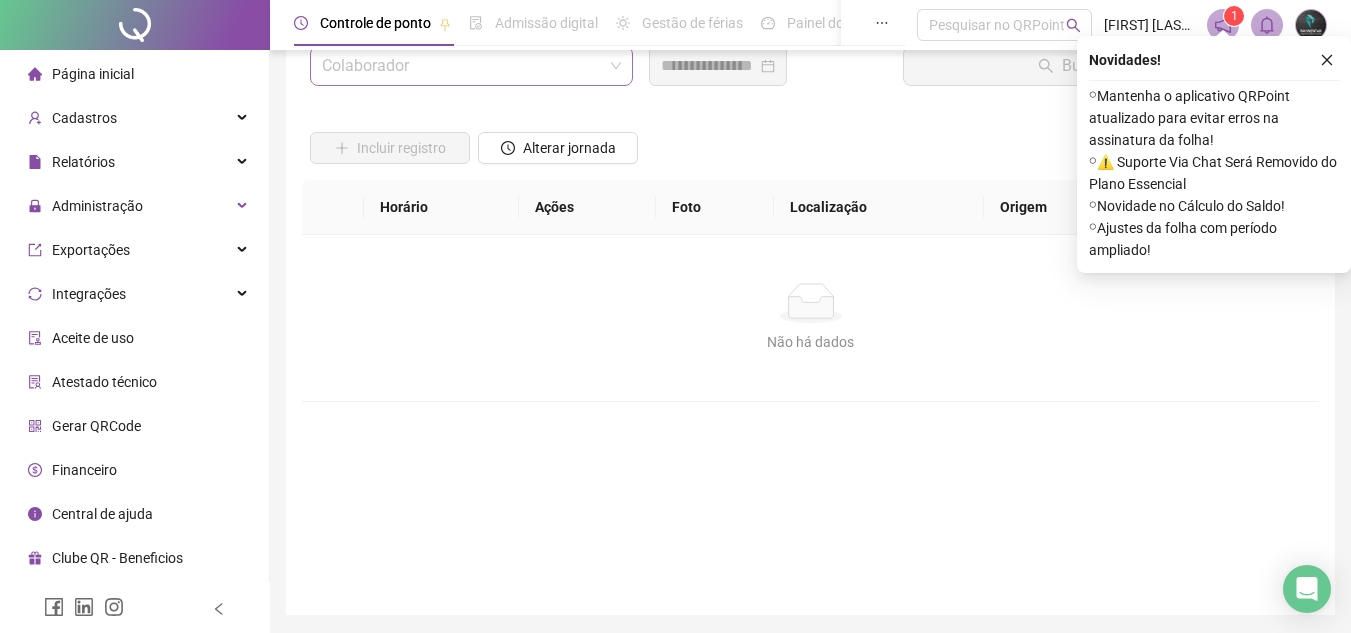 scroll, scrollTop: 0, scrollLeft: 0, axis: both 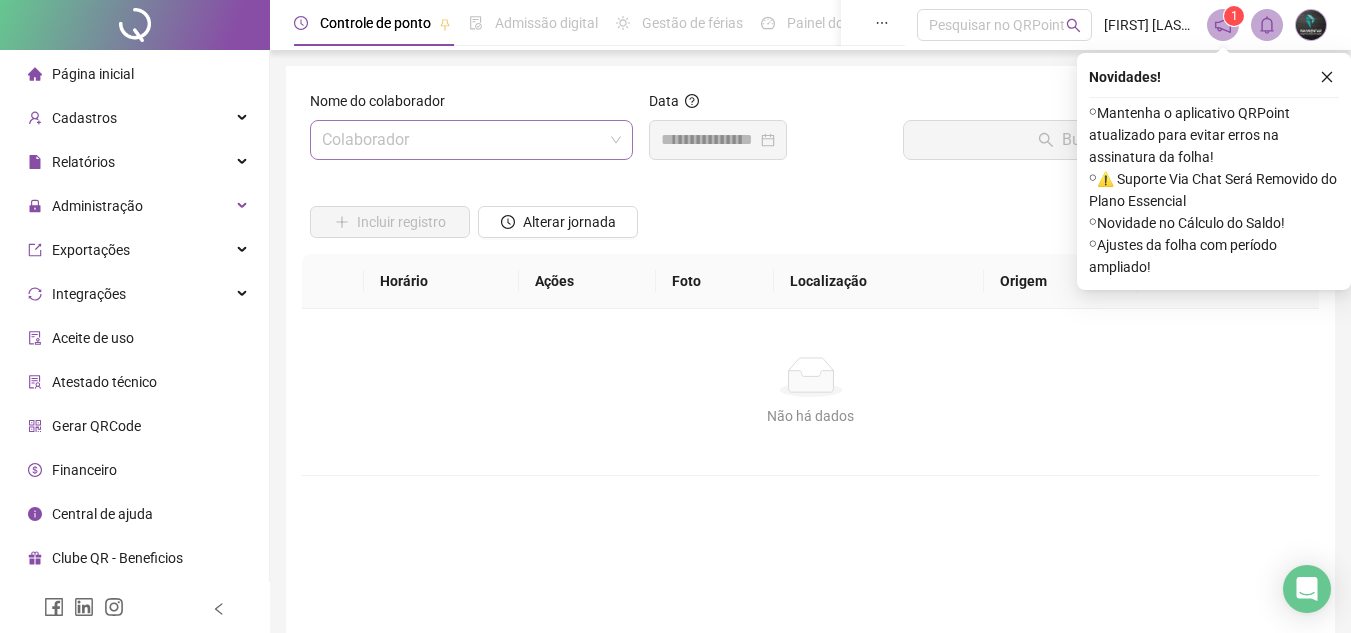 click at bounding box center [462, 140] 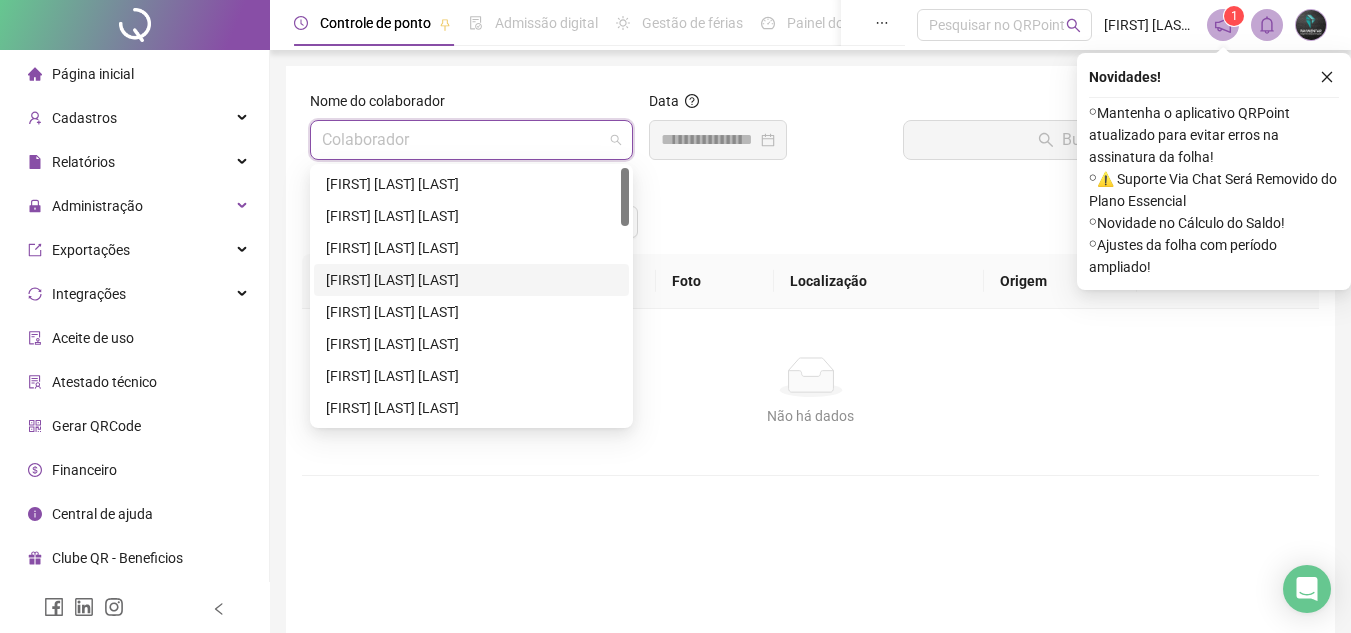 click on "[FIRST] [LAST] [LAST]" at bounding box center (471, 280) 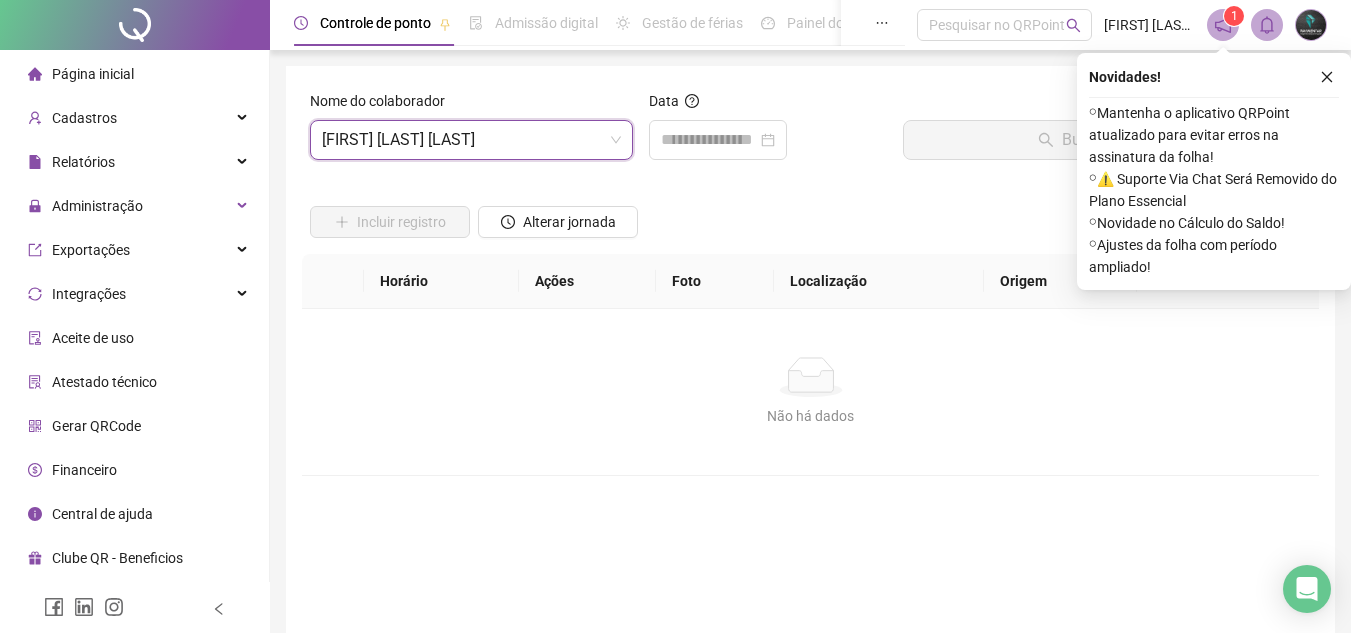 drag, startPoint x: 648, startPoint y: 170, endPoint x: 656, endPoint y: 161, distance: 12.0415945 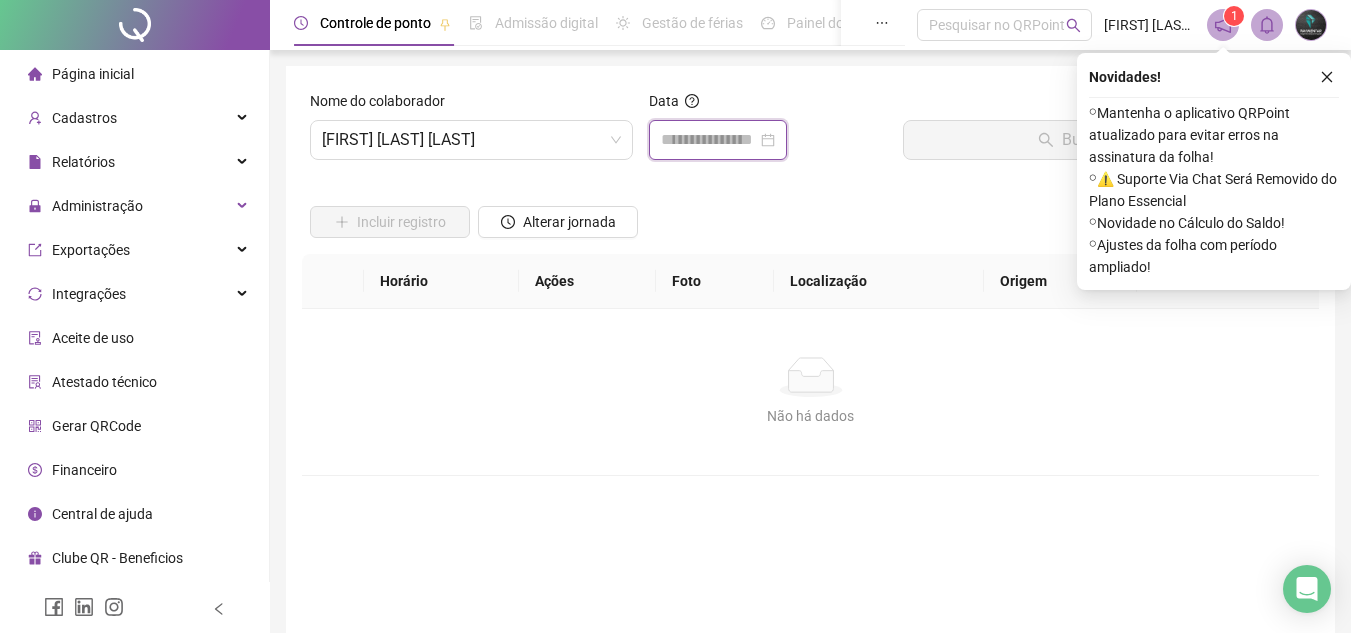 click at bounding box center (709, 140) 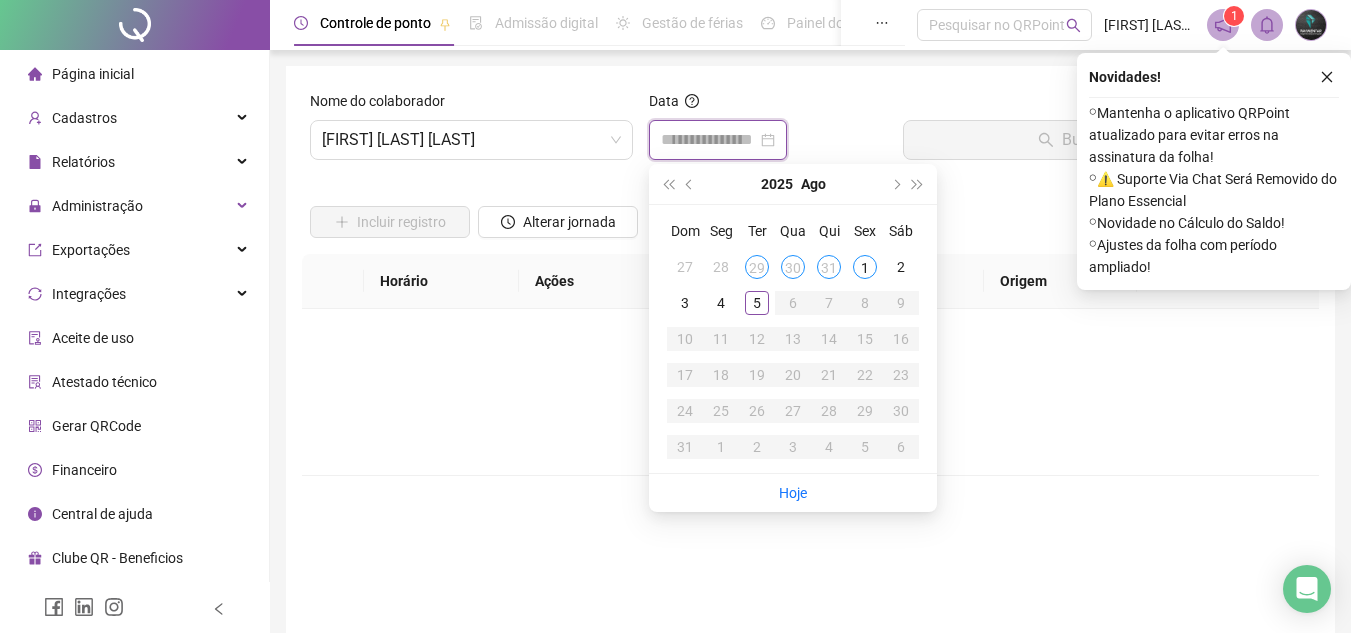 type on "**********" 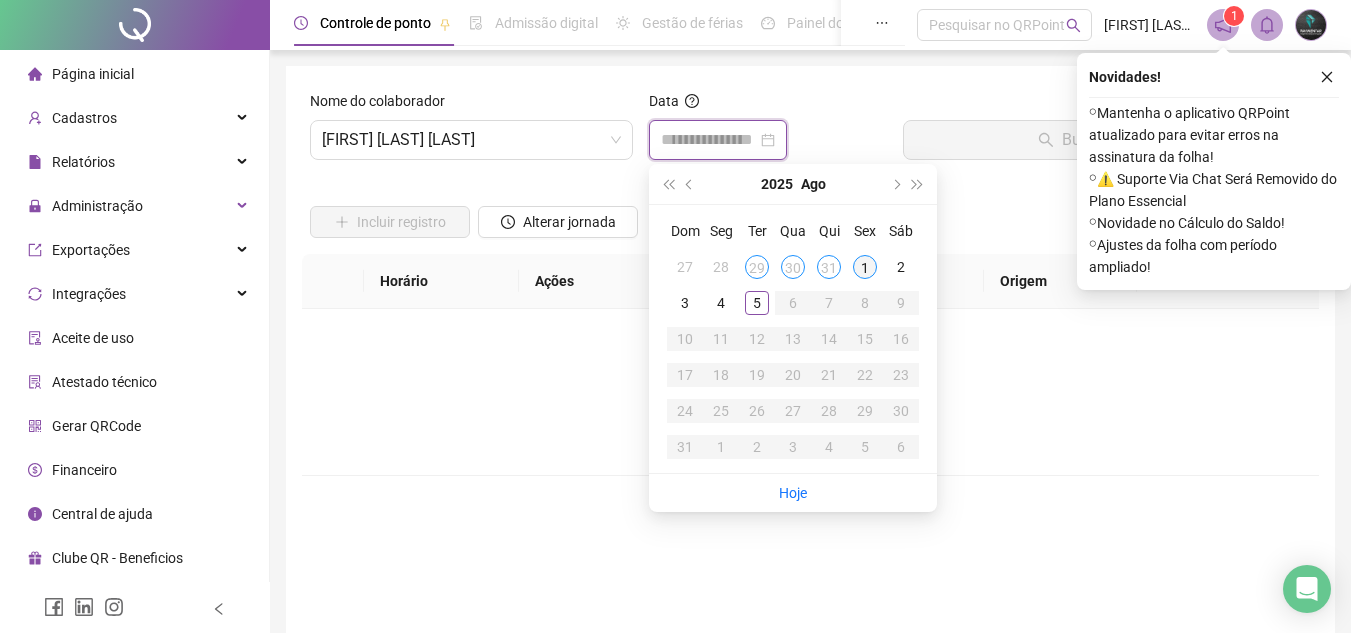 type on "**********" 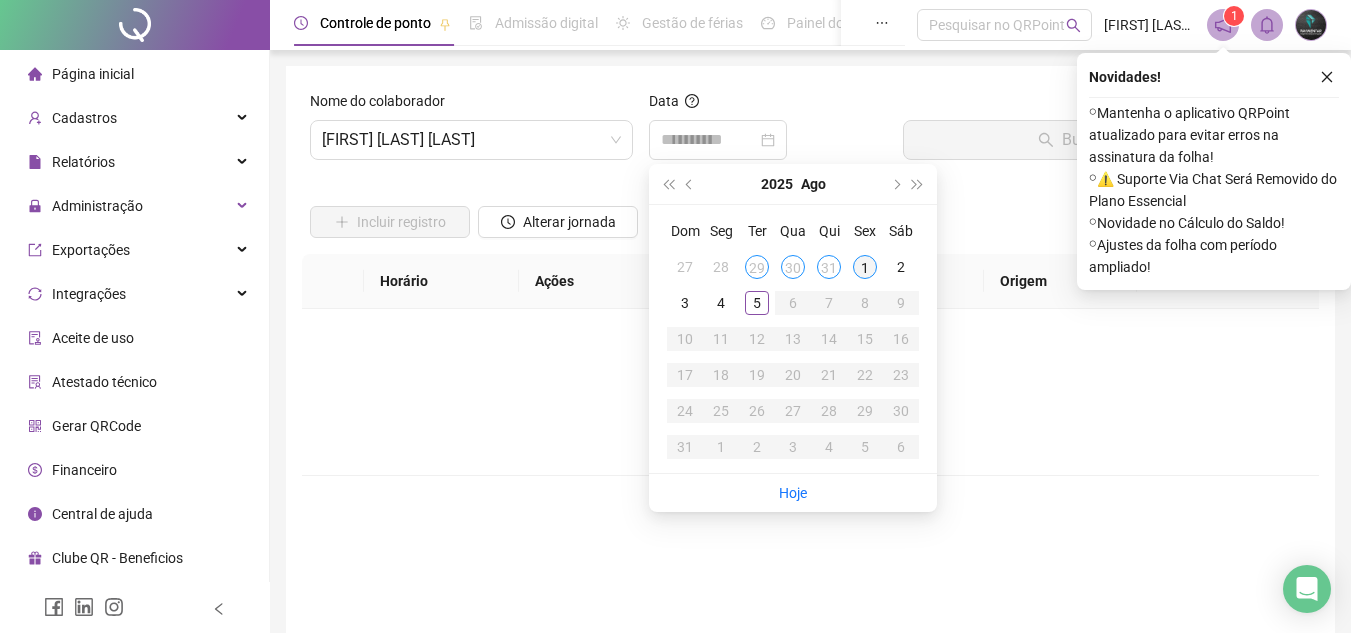 click on "1" at bounding box center [865, 267] 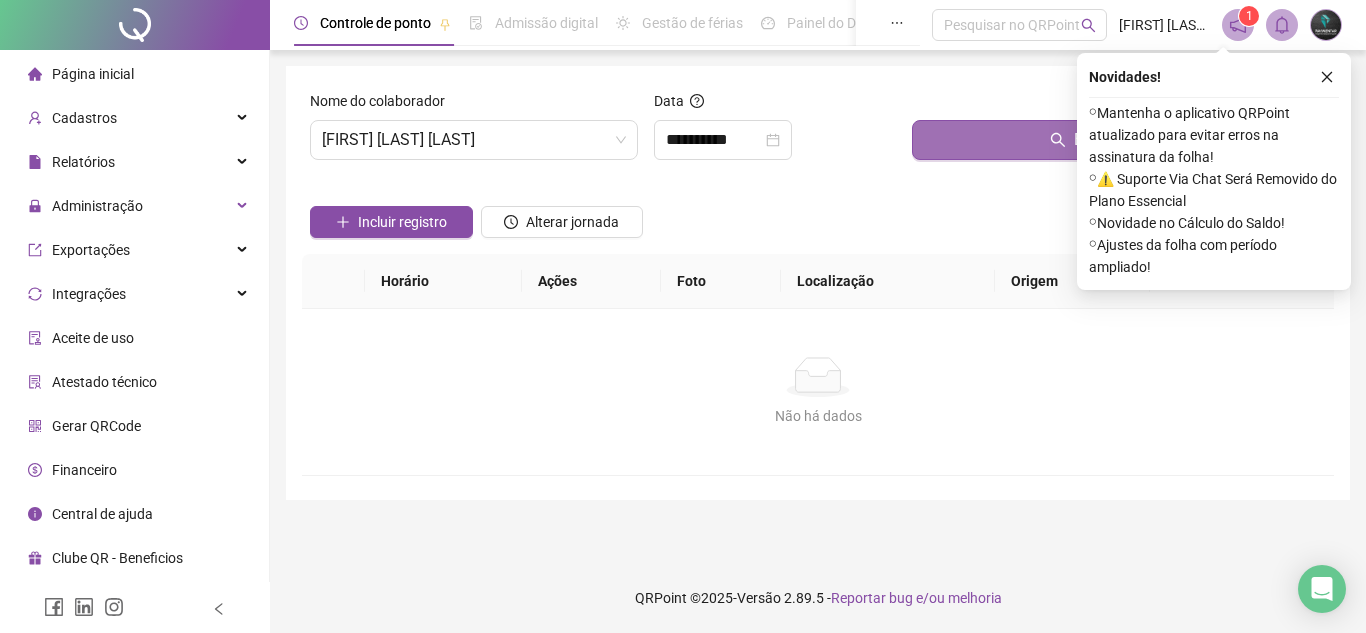 click on "Buscar registros" at bounding box center (1119, 140) 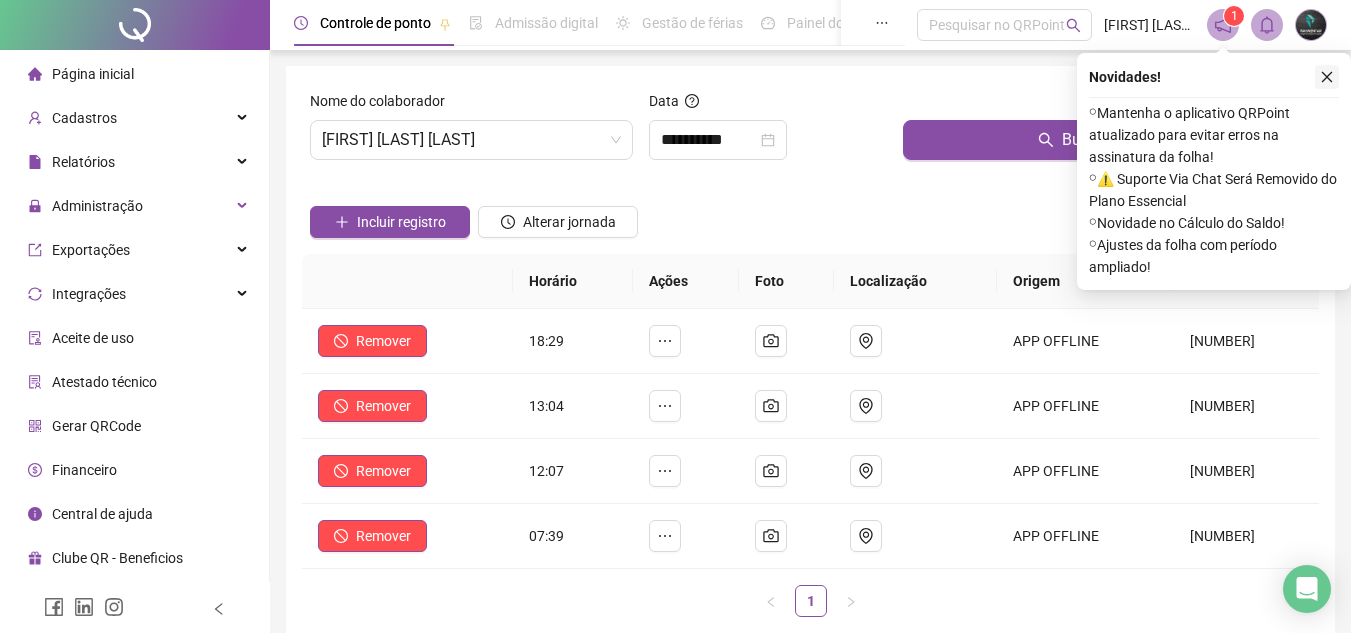 click 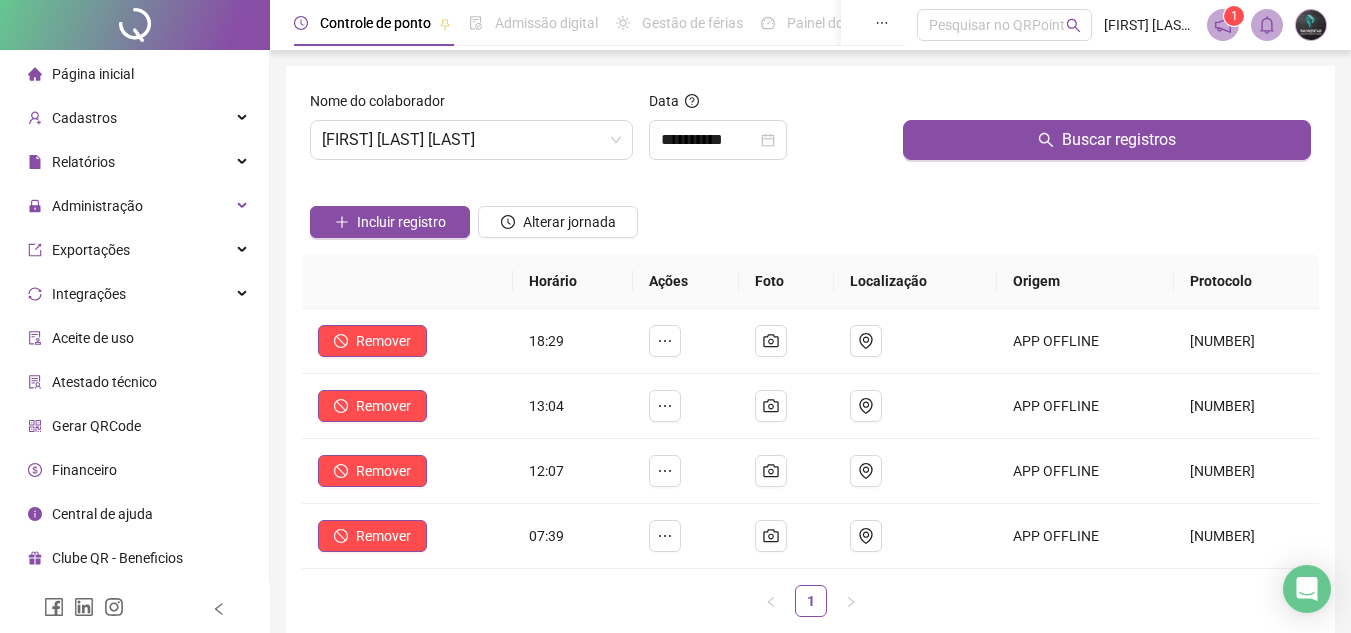 click on "Página inicial" at bounding box center (134, 74) 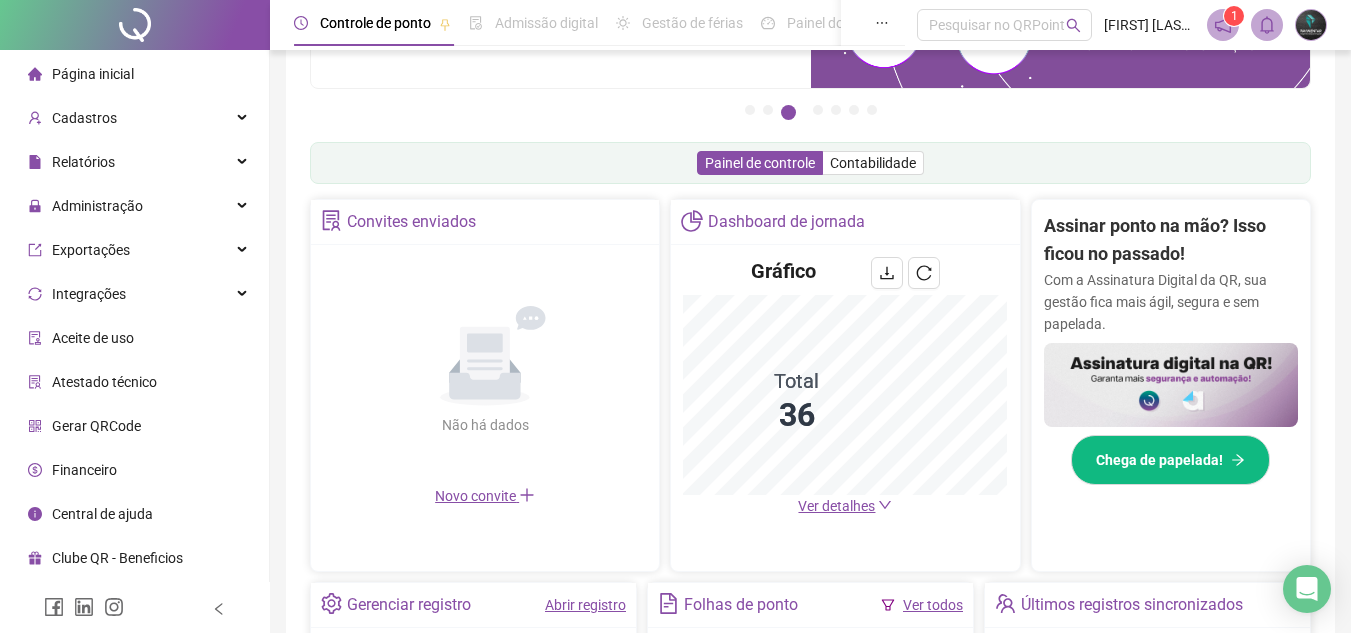 scroll, scrollTop: 400, scrollLeft: 0, axis: vertical 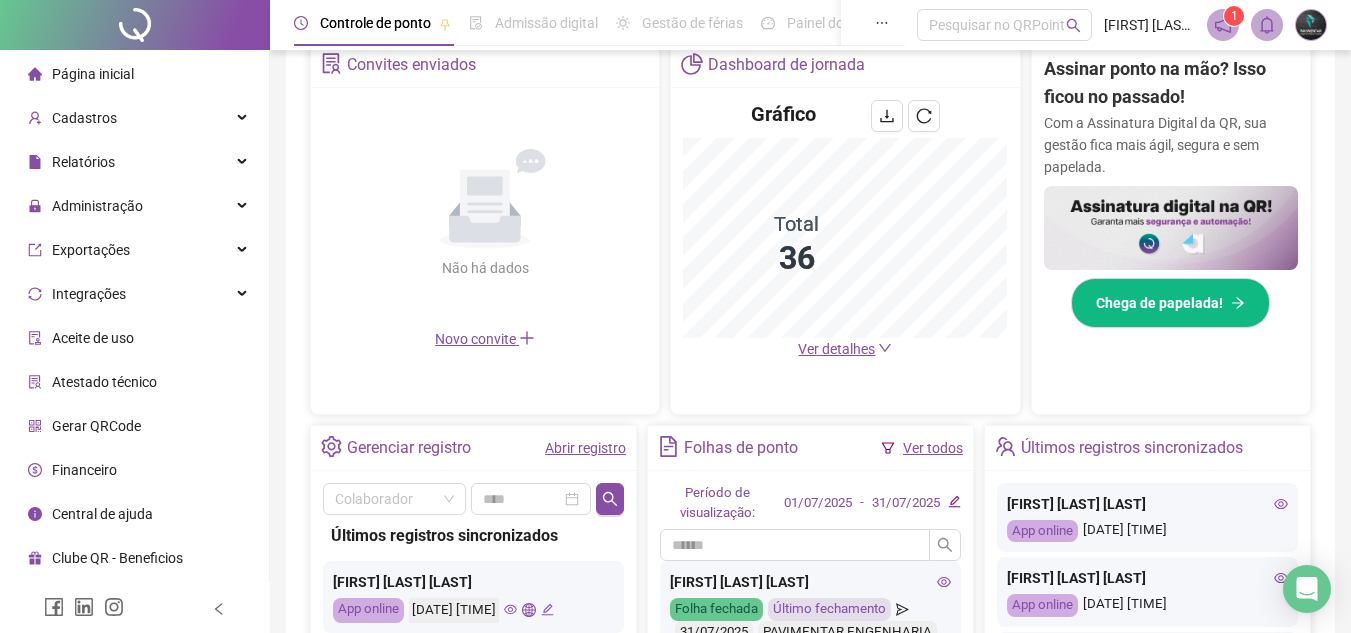 click on "Gerenciar registro Abrir registro" at bounding box center [473, 448] 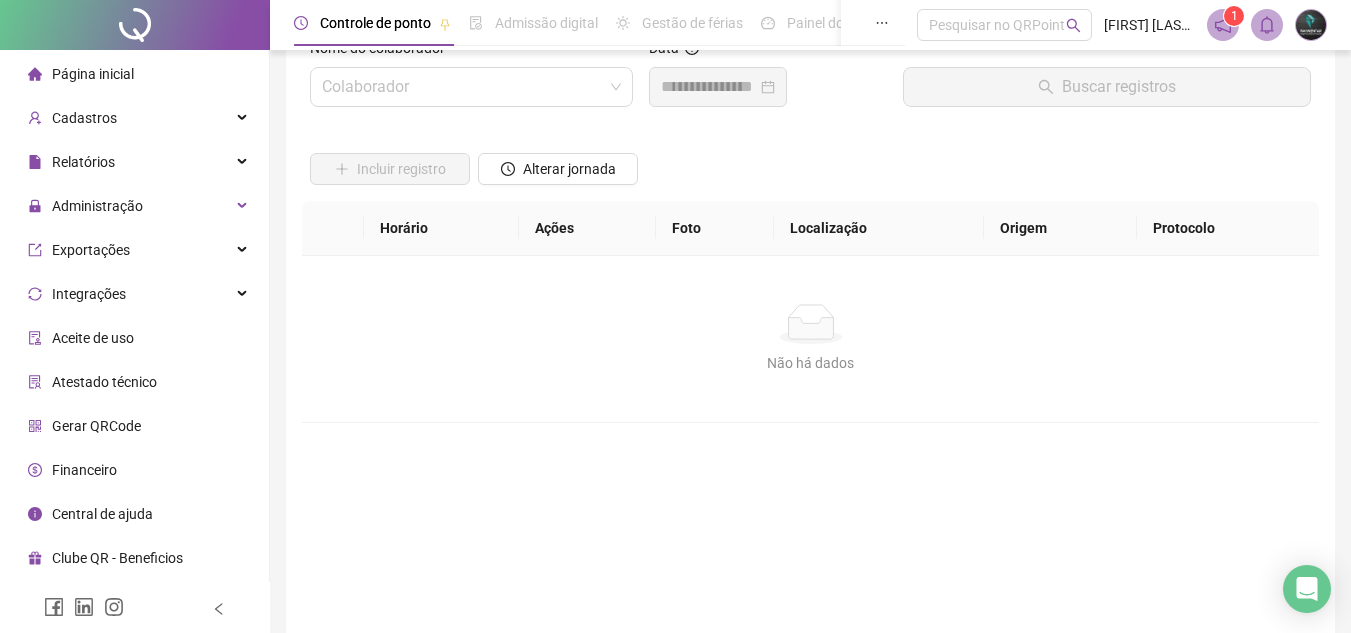 scroll, scrollTop: 0, scrollLeft: 0, axis: both 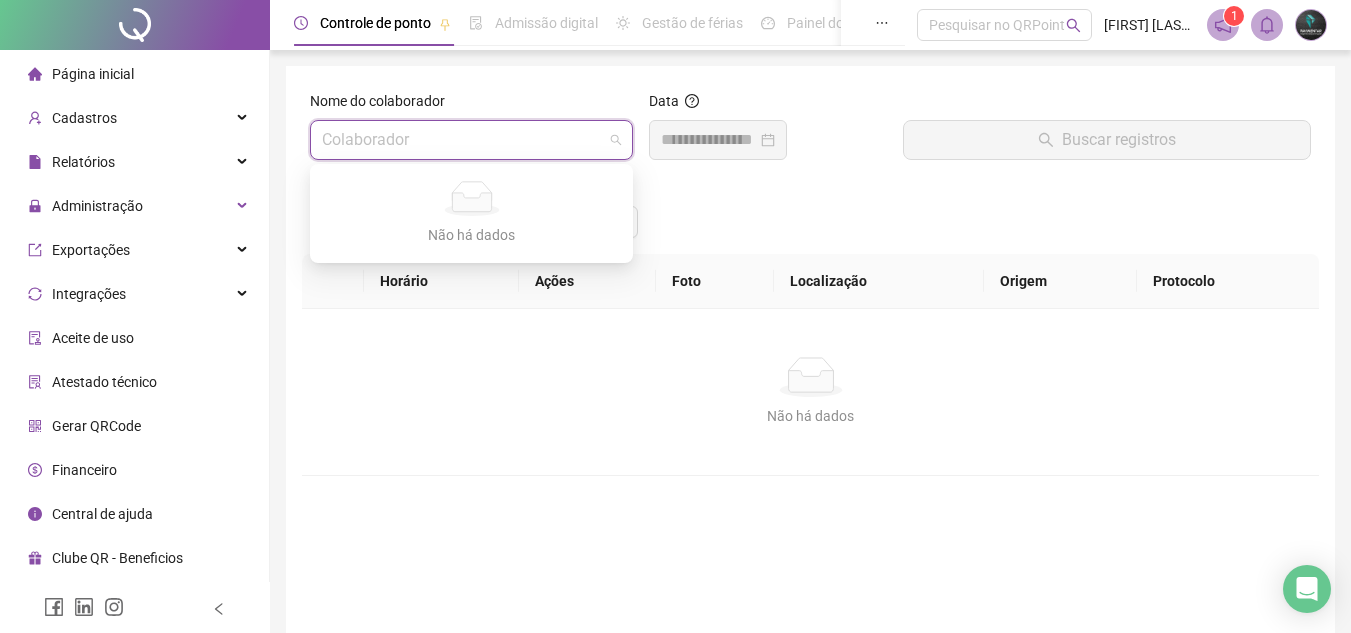 click at bounding box center [462, 140] 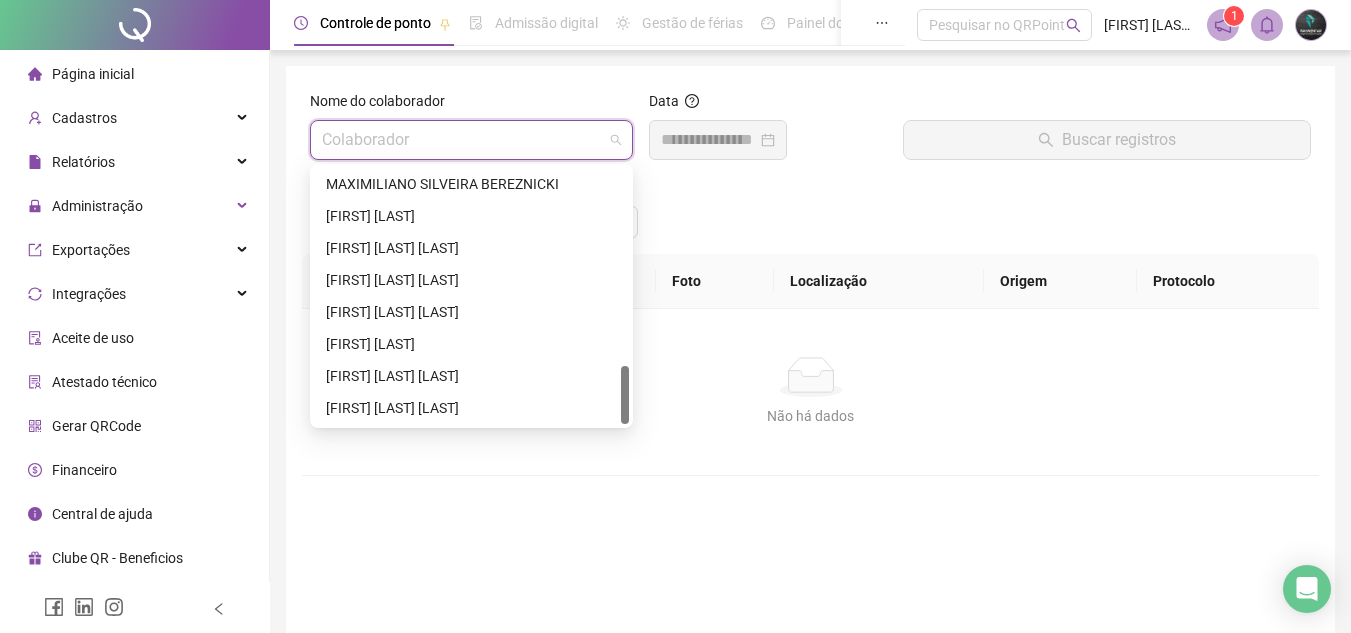 scroll, scrollTop: 664, scrollLeft: 0, axis: vertical 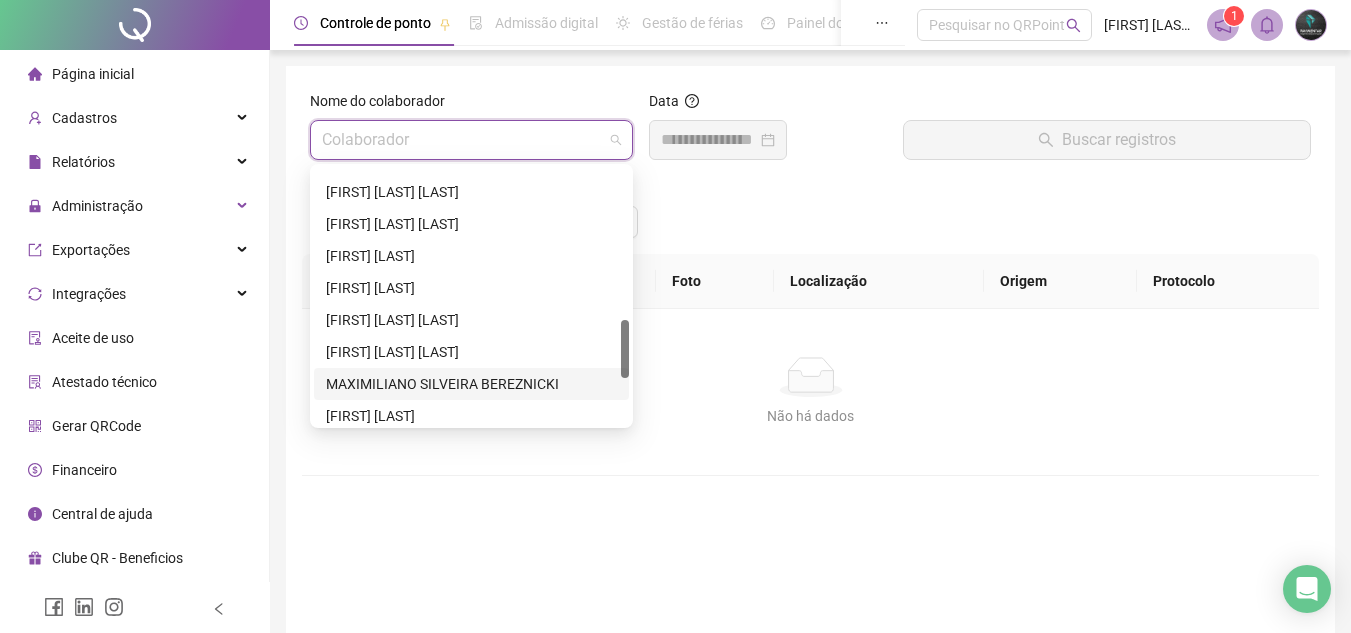 click on "MAXIMILIANO SILVEIRA BEREZNICKI" at bounding box center (471, 384) 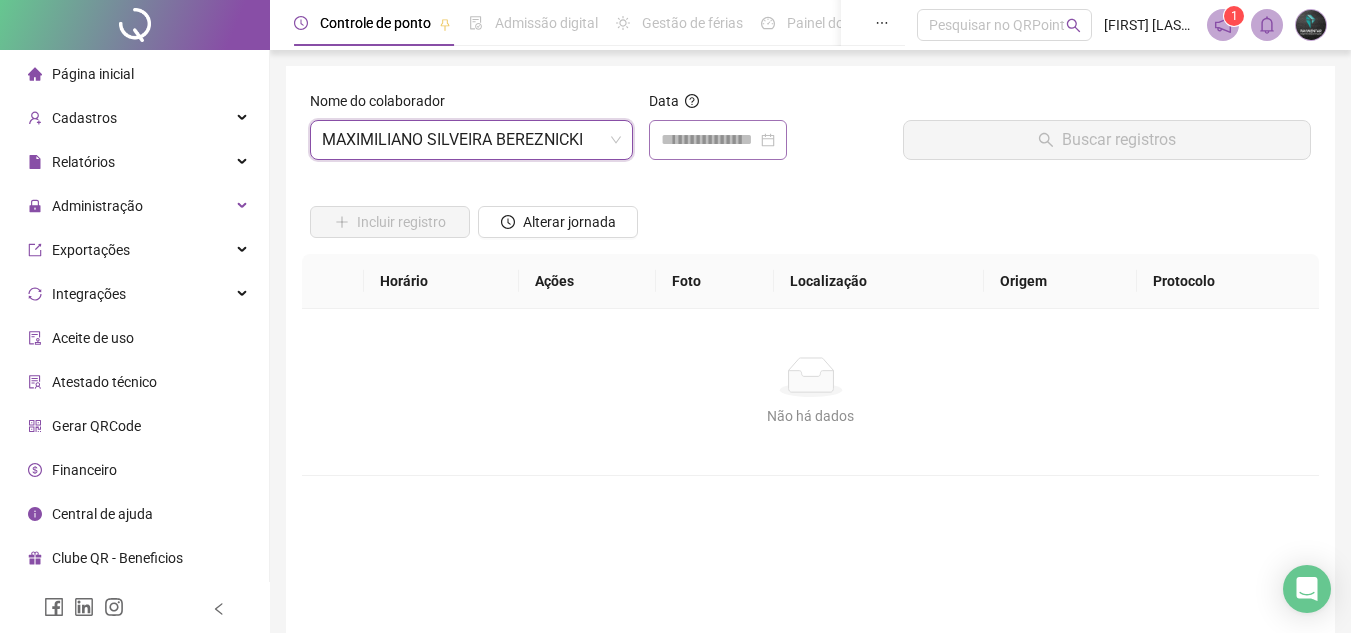 drag, startPoint x: 653, startPoint y: 170, endPoint x: 677, endPoint y: 151, distance: 30.610456 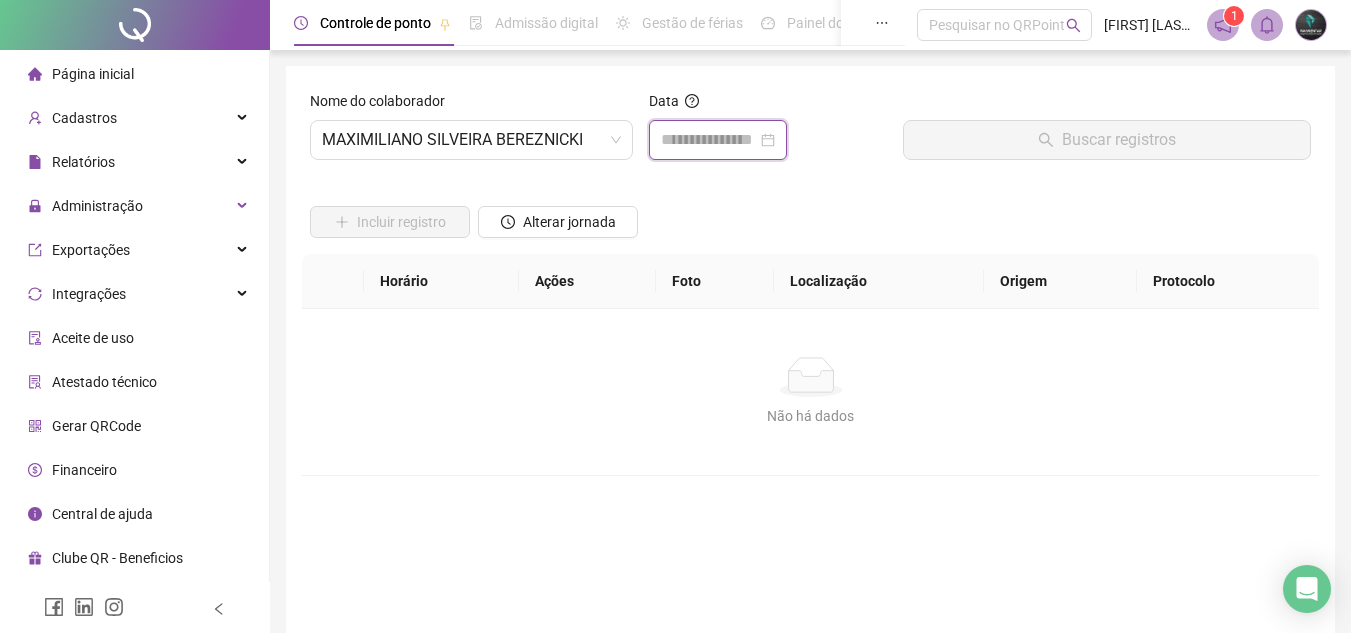 click at bounding box center [709, 140] 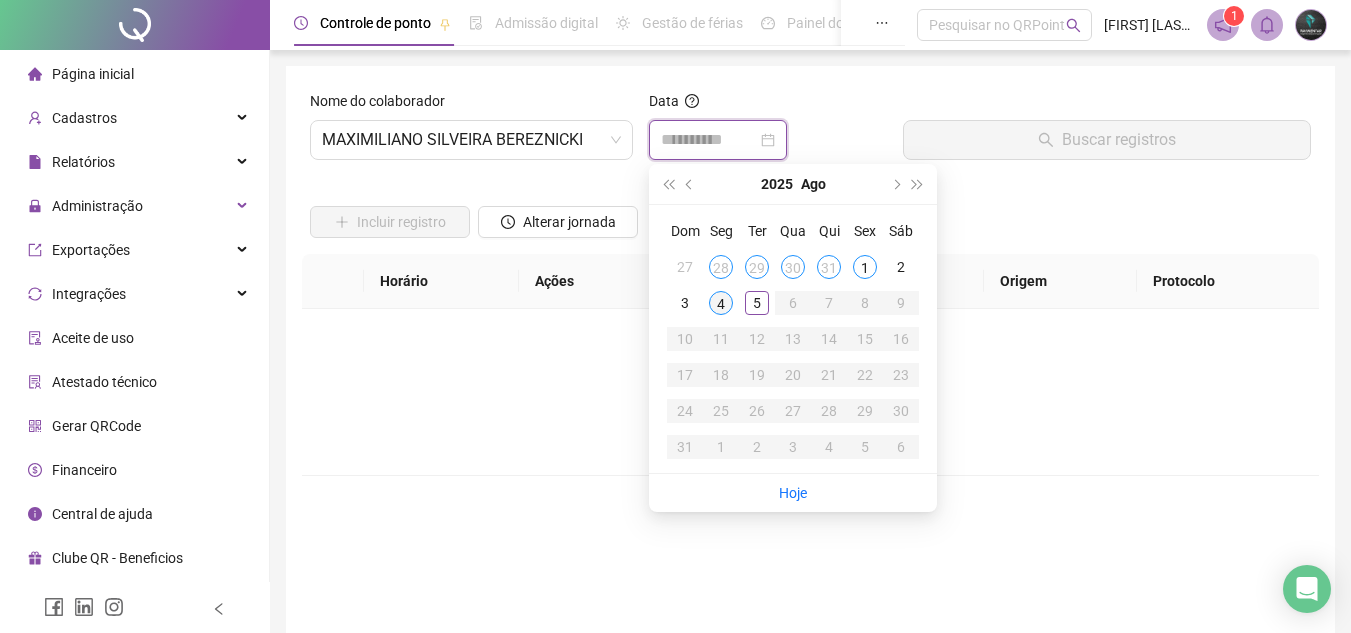 type on "**********" 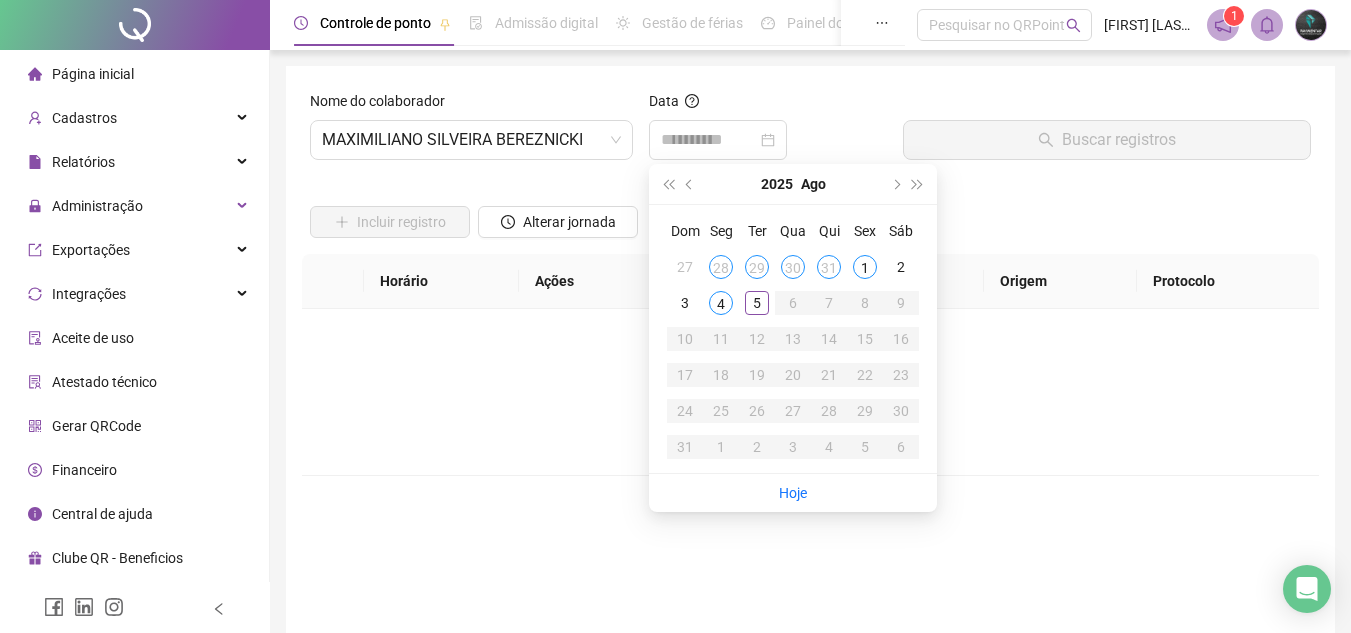 drag, startPoint x: 719, startPoint y: 310, endPoint x: 800, endPoint y: 262, distance: 94.15413 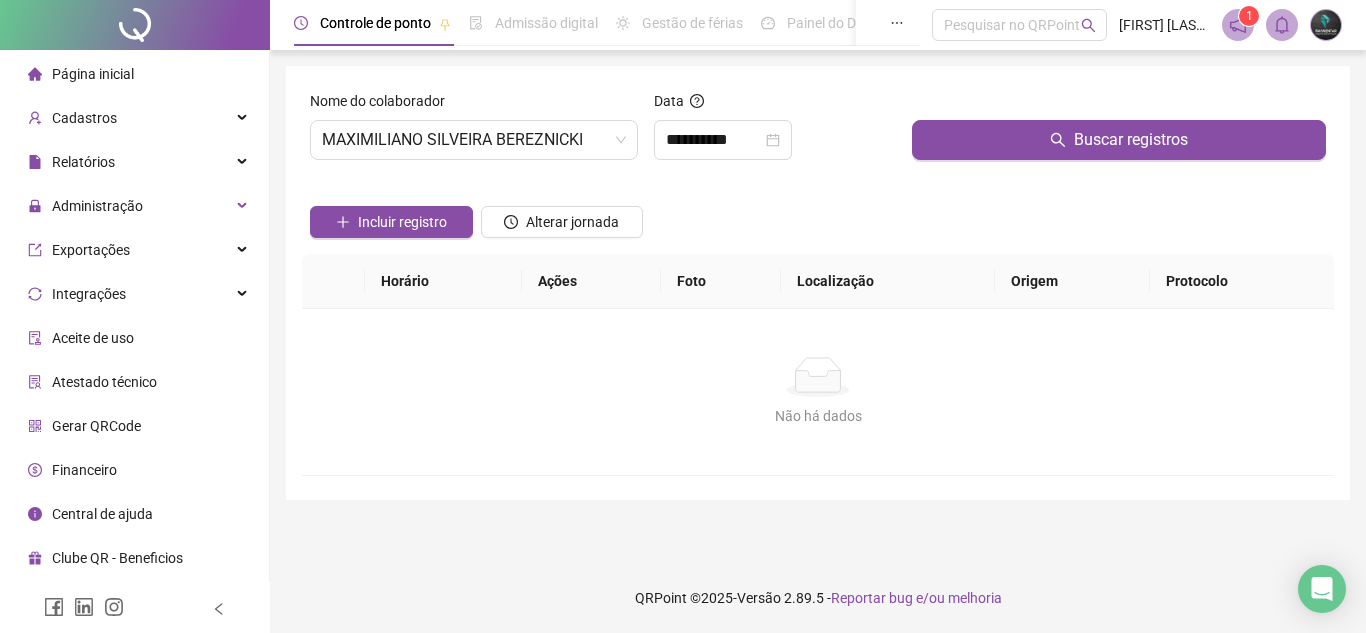 click on "Incluir registro   Alterar jornada" at bounding box center [818, 215] 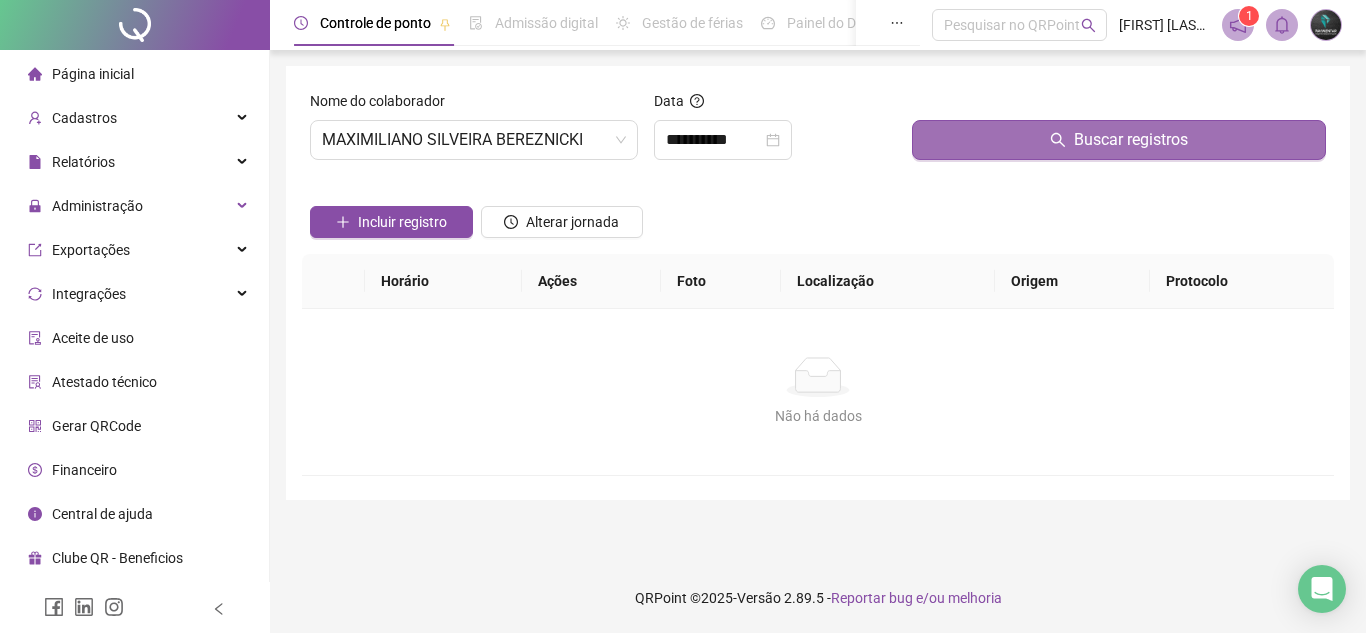 click on "Buscar registros" at bounding box center [1119, 140] 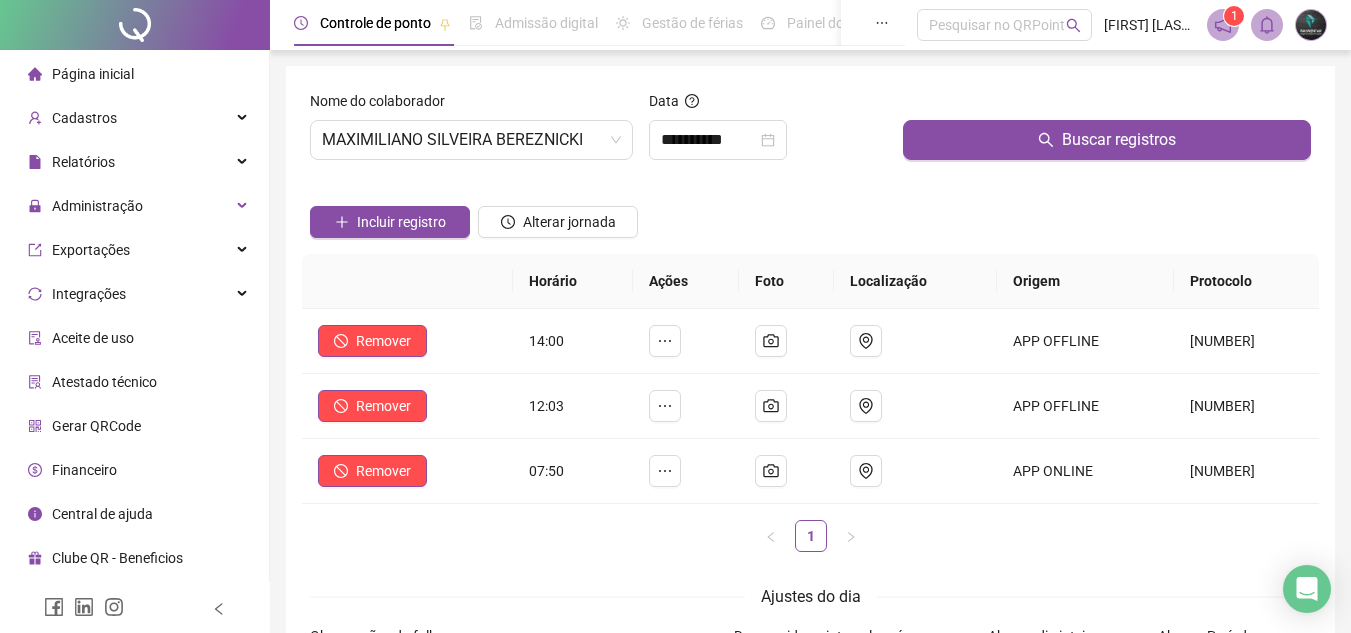 click on "Página inicial" at bounding box center (134, 74) 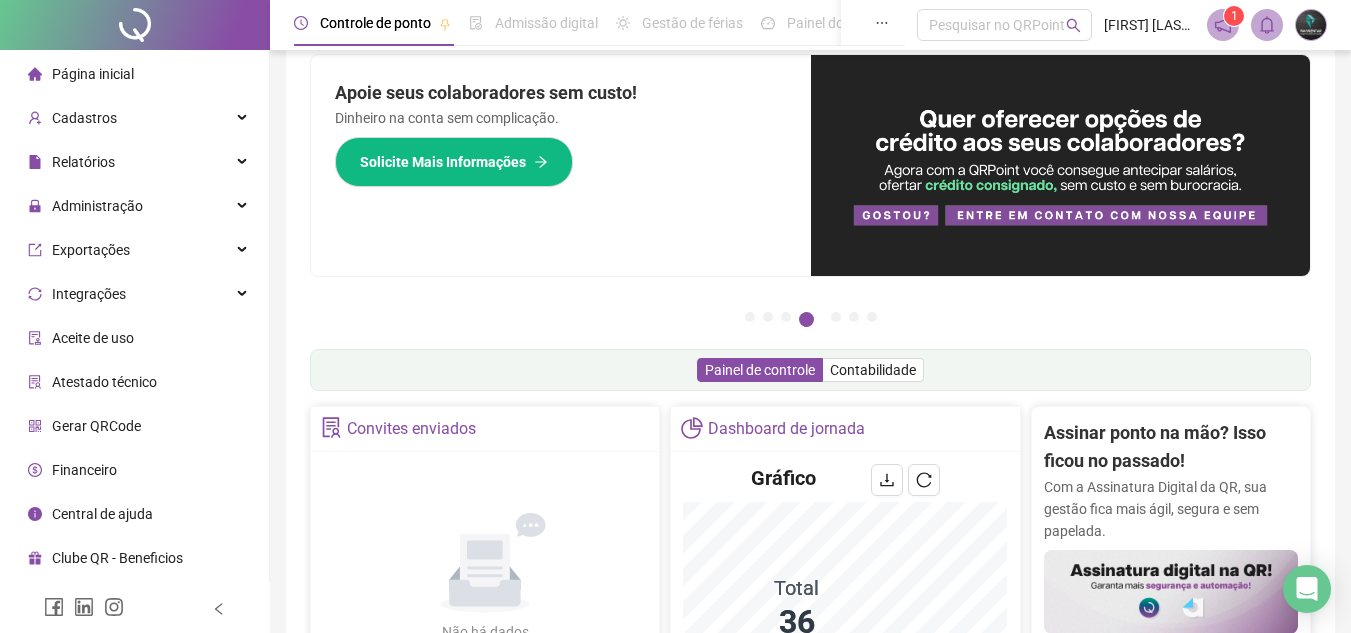 scroll, scrollTop: 0, scrollLeft: 0, axis: both 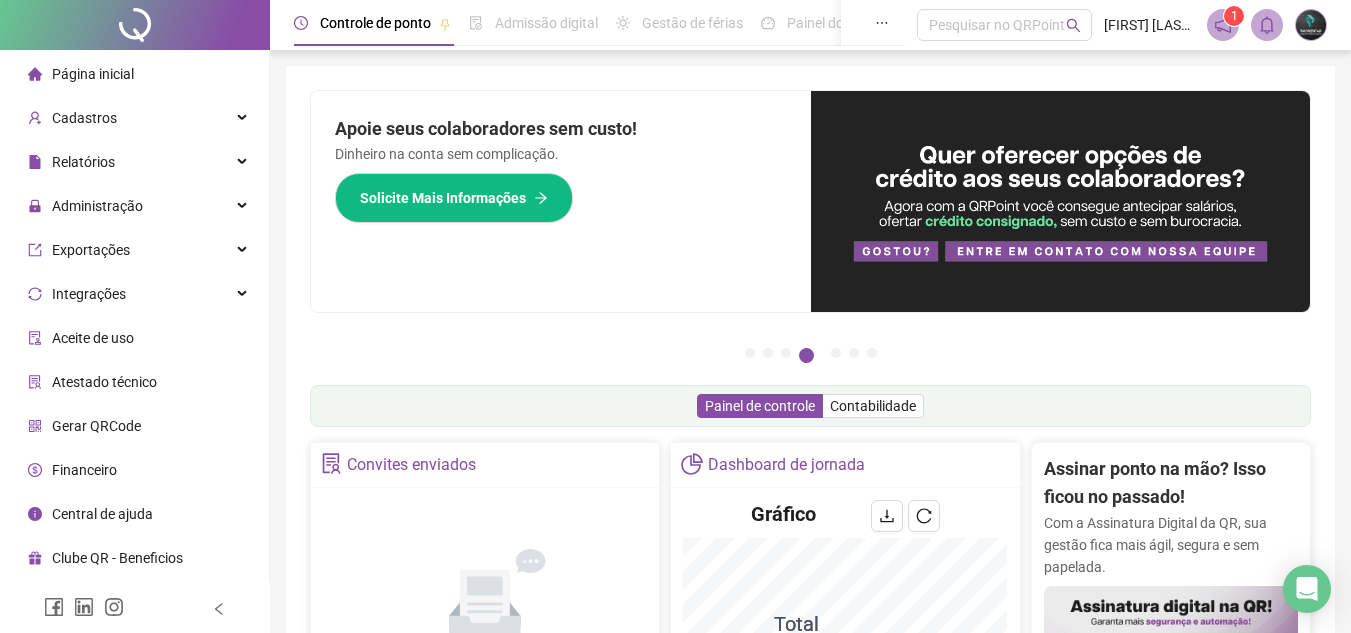 click on "Página inicial" at bounding box center [134, 74] 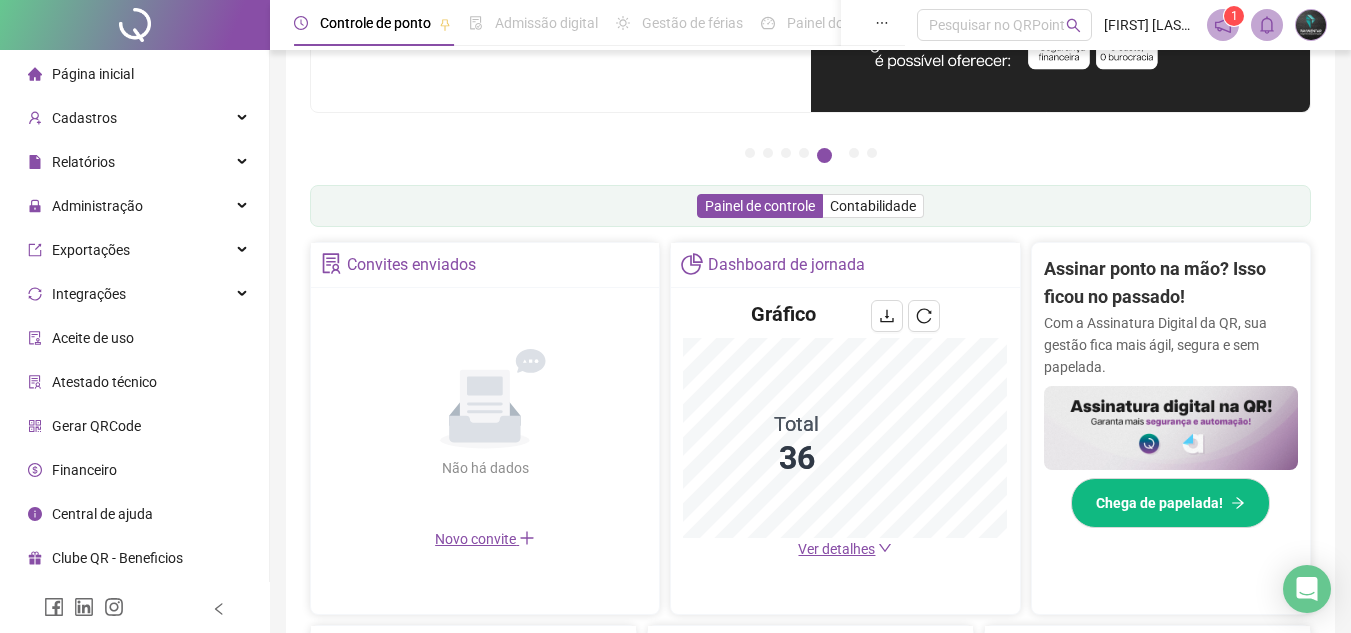scroll, scrollTop: 300, scrollLeft: 0, axis: vertical 